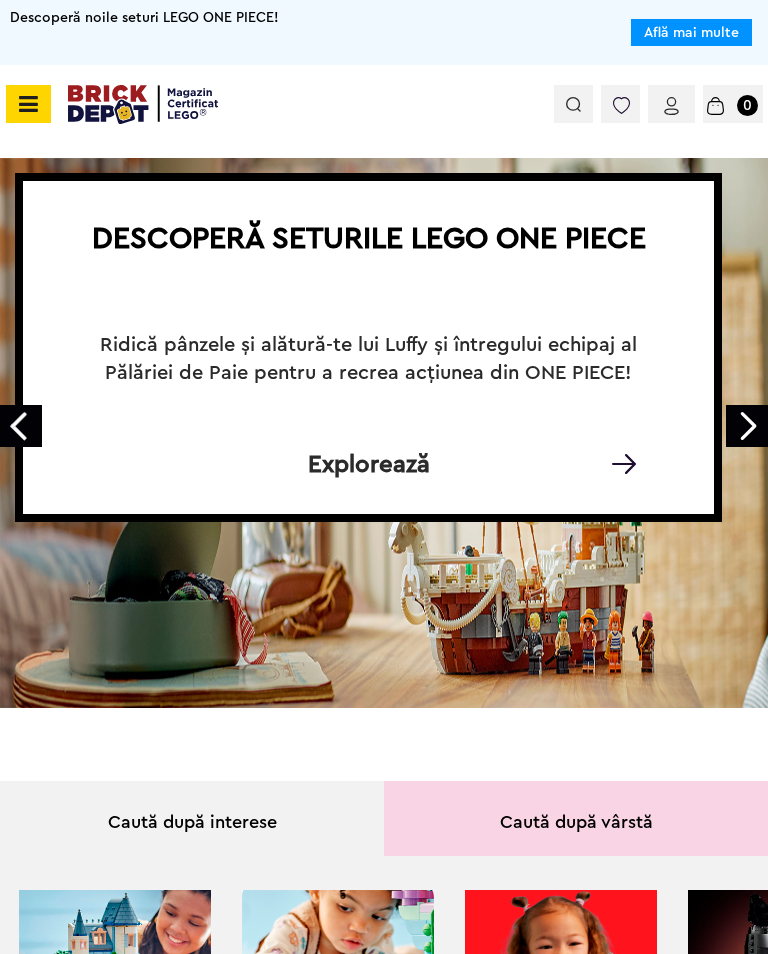 scroll, scrollTop: 0, scrollLeft: 0, axis: both 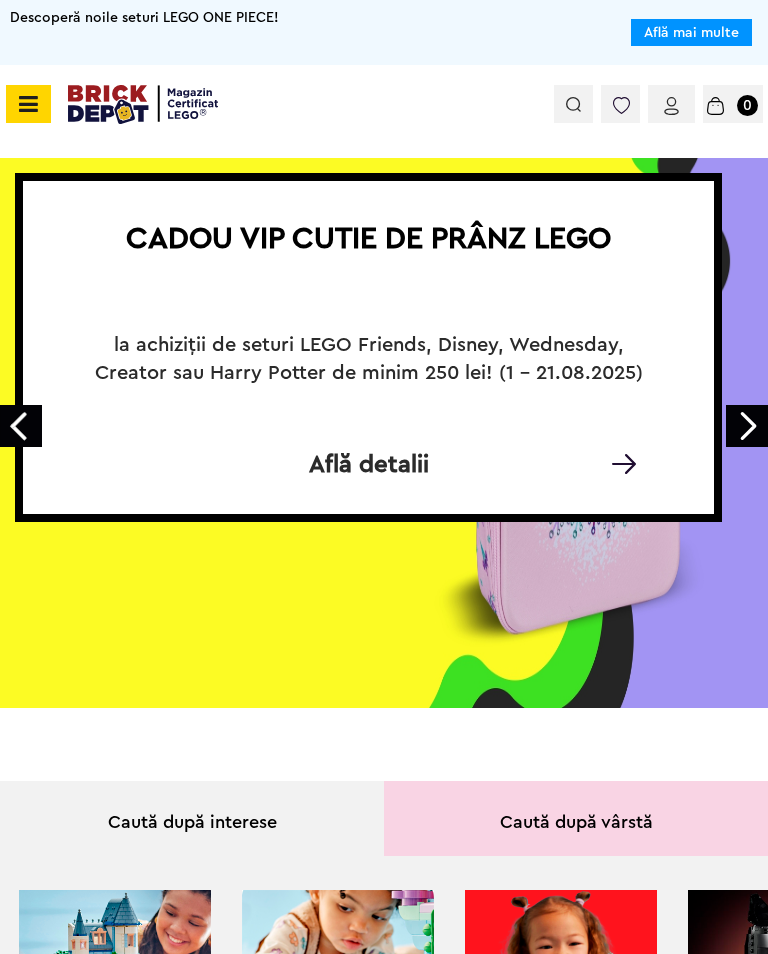 click at bounding box center (25, 104) 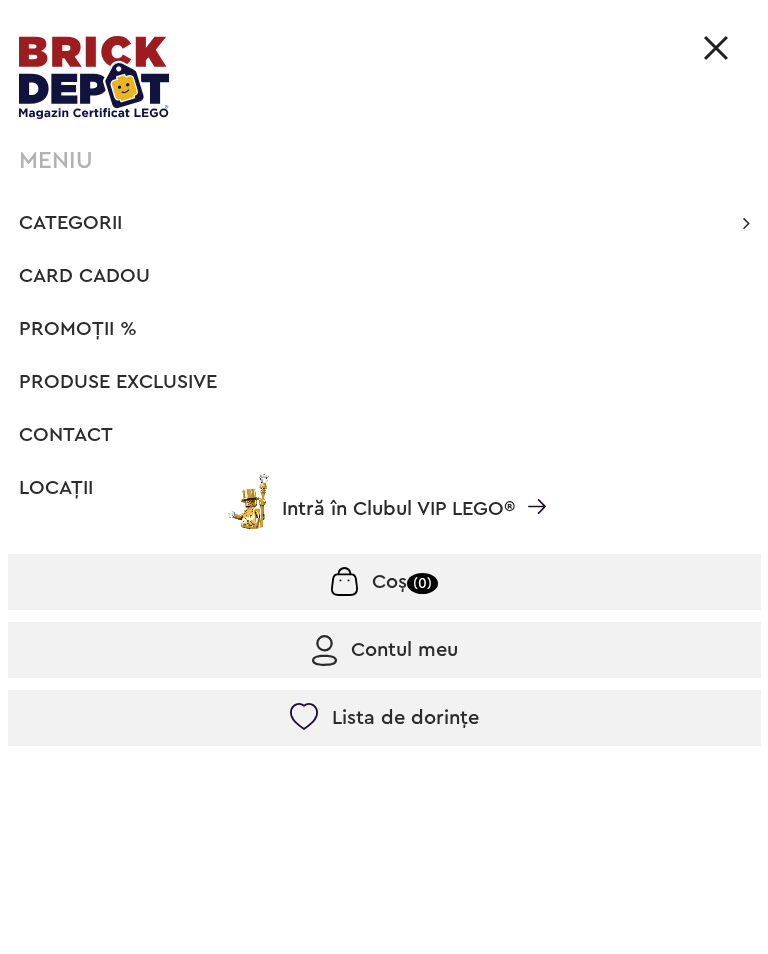 click on "Categorii" at bounding box center [70, 223] 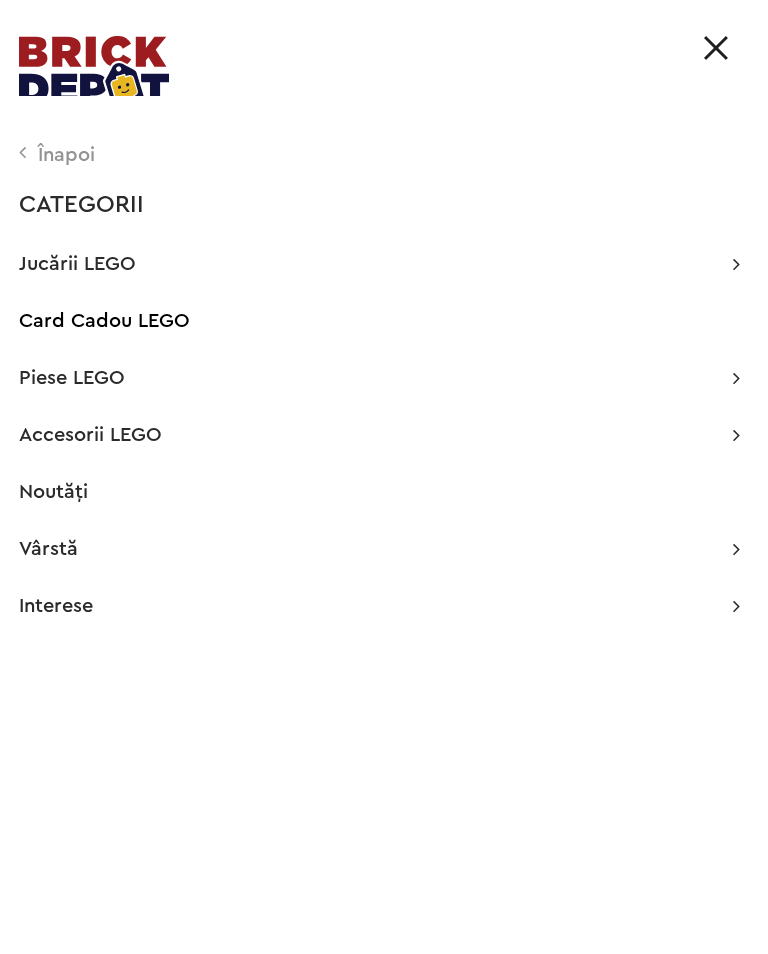 click on "Înapoi" at bounding box center (379, 155) 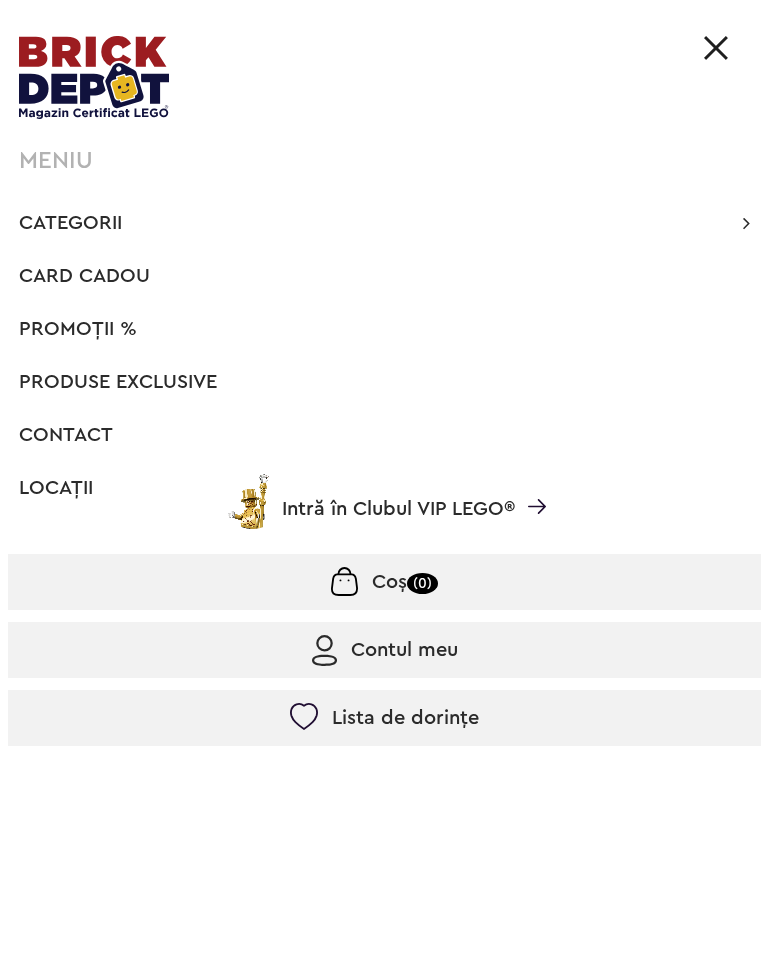 click on "Categorii" at bounding box center (70, 223) 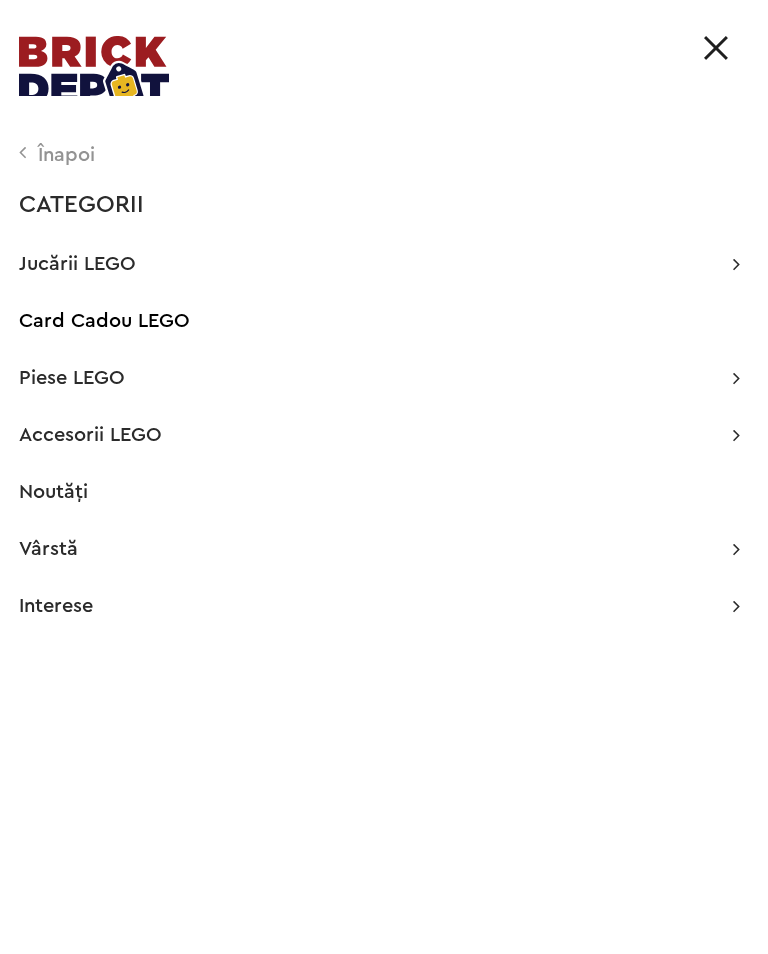 click on "Noutăți" at bounding box center (53, 492) 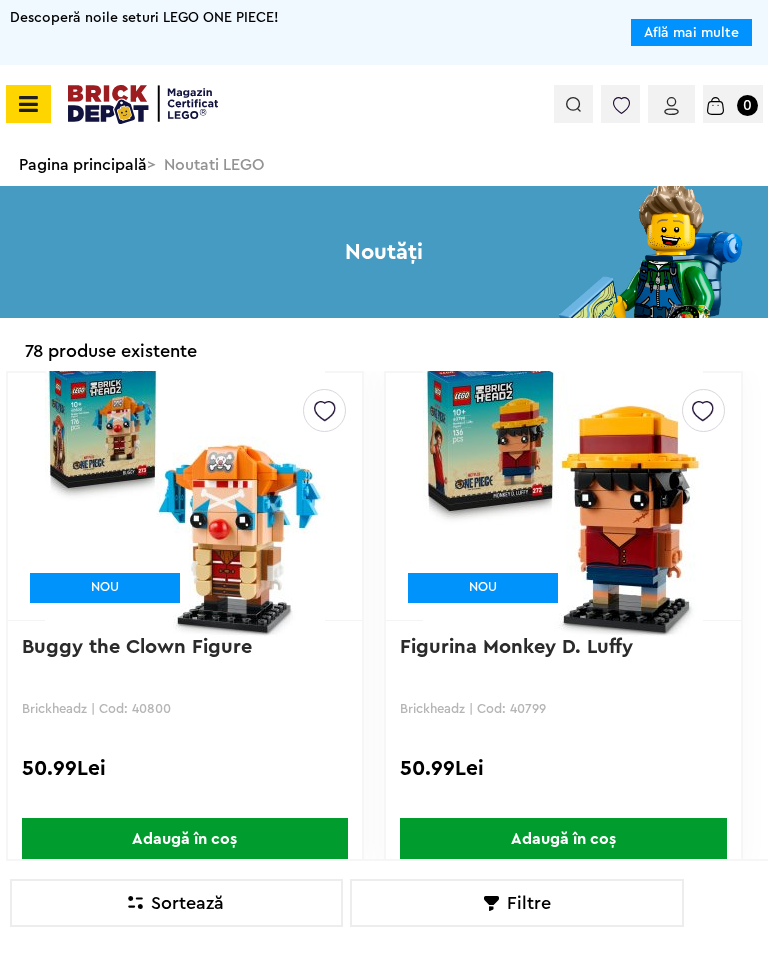 scroll, scrollTop: 0, scrollLeft: 0, axis: both 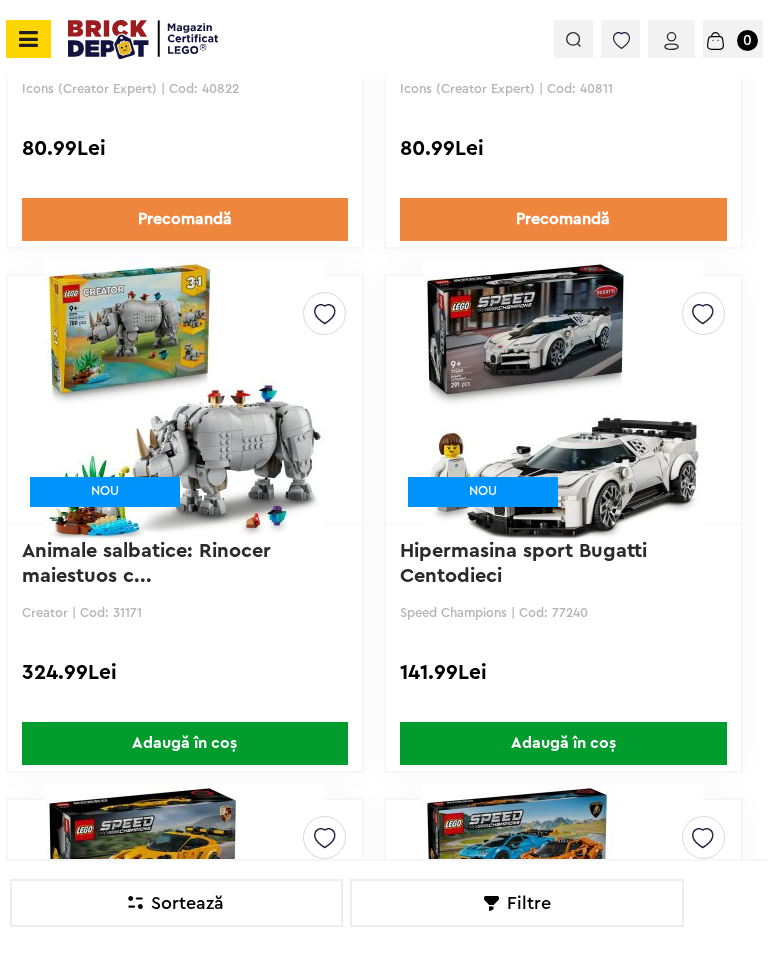 click at bounding box center (185, 400) 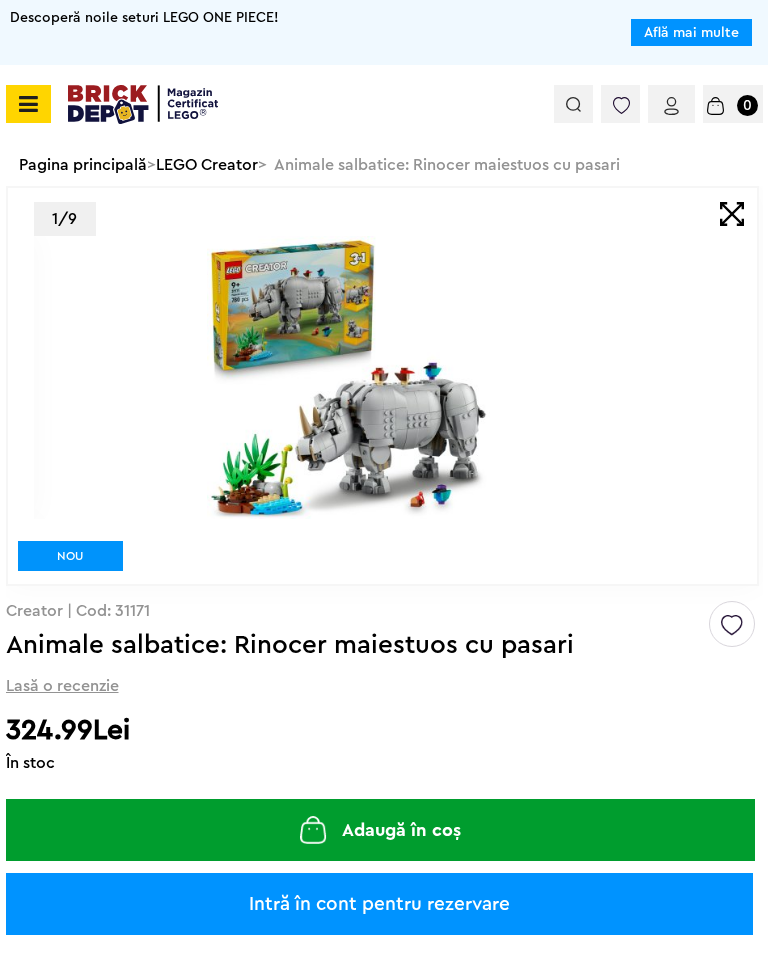 scroll, scrollTop: 0, scrollLeft: 0, axis: both 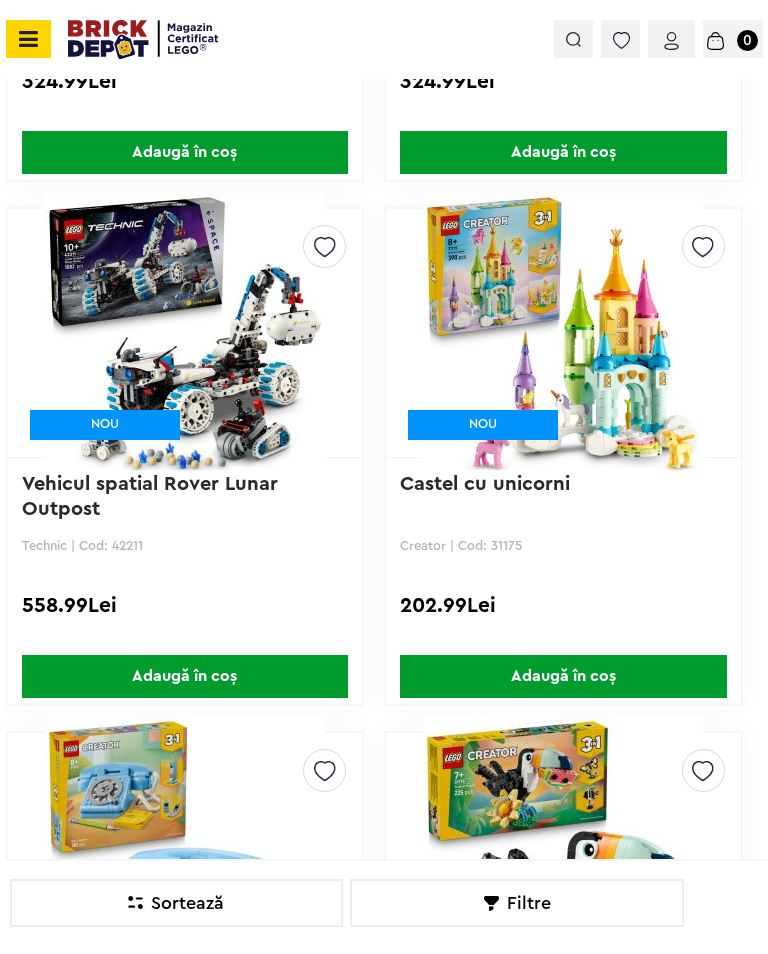 click at bounding box center (563, 333) 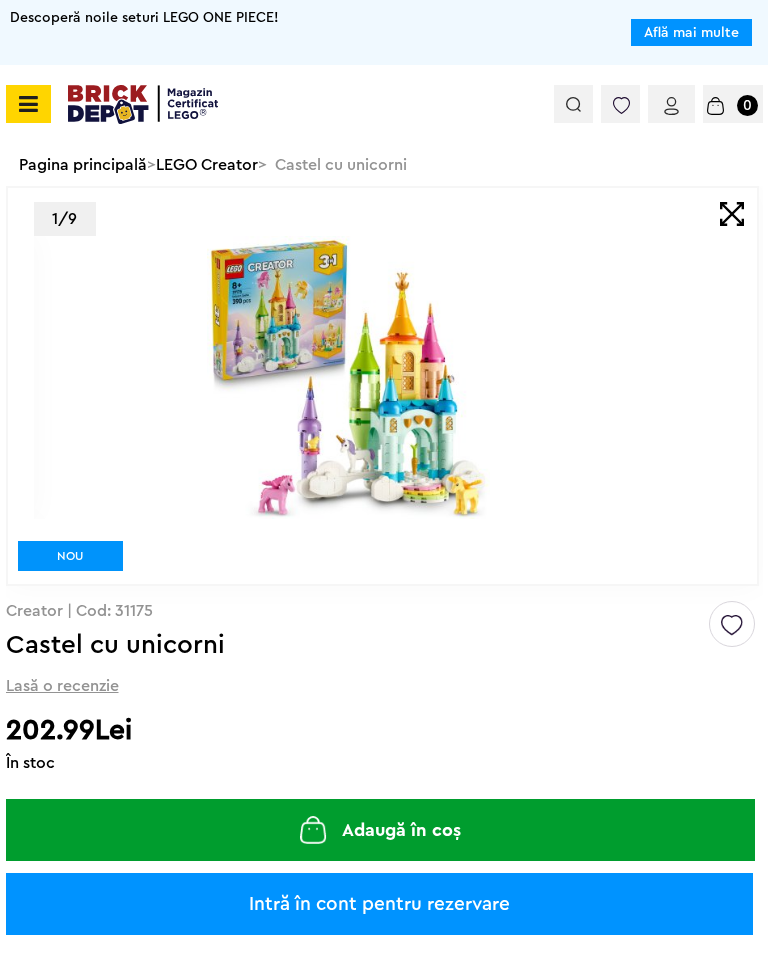 scroll, scrollTop: 0, scrollLeft: 0, axis: both 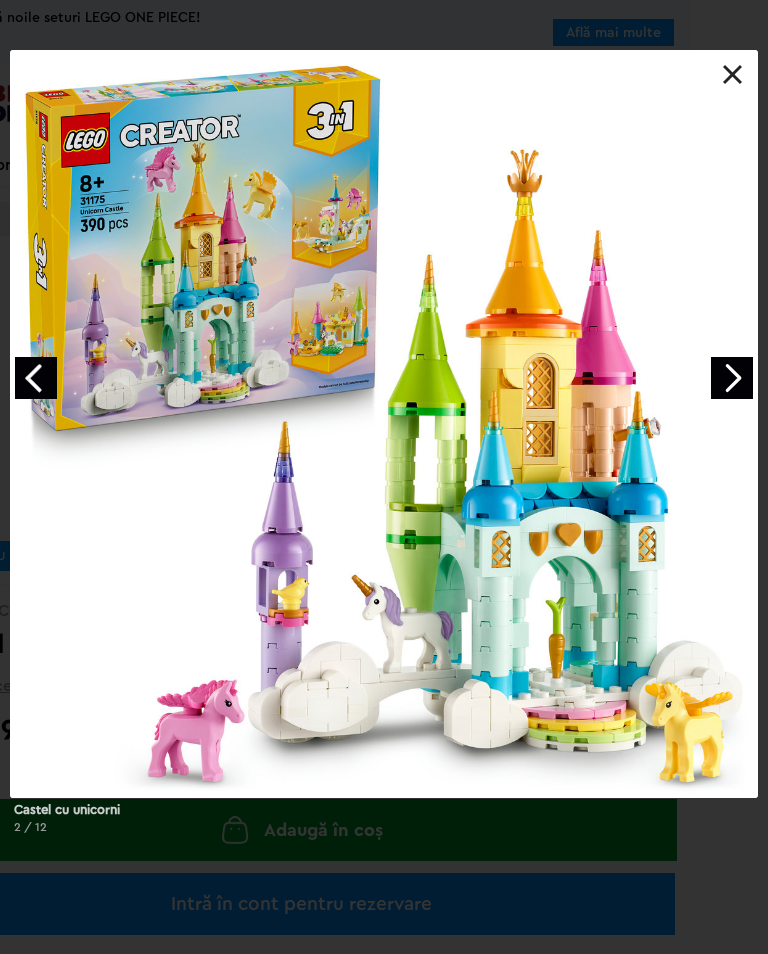 click at bounding box center [732, 378] 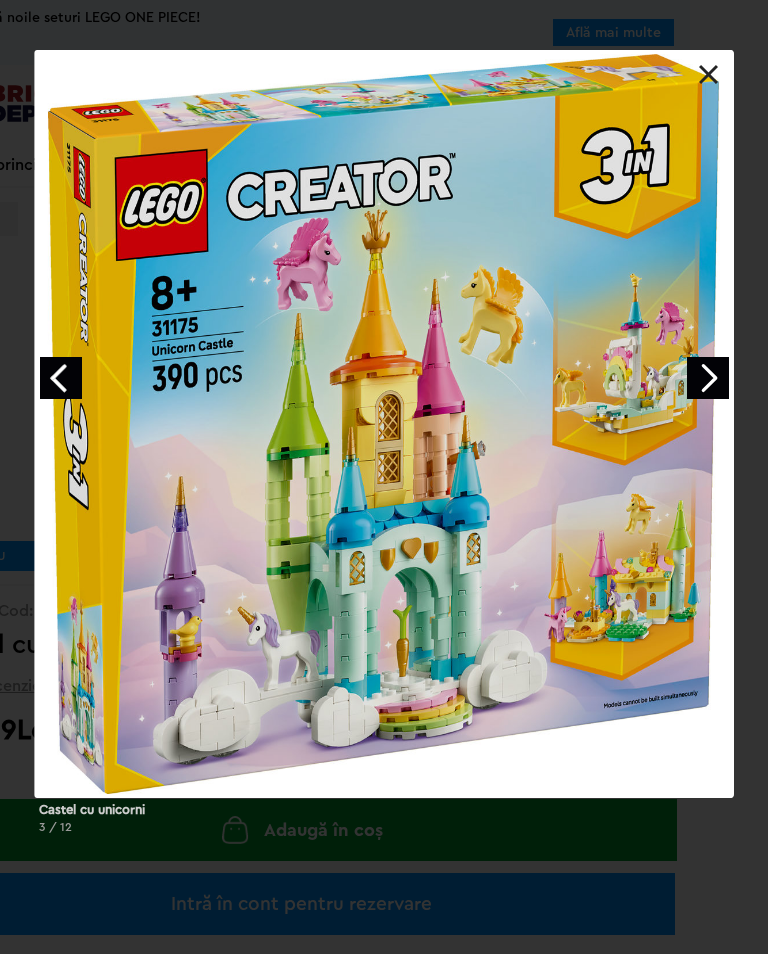 click at bounding box center [708, 378] 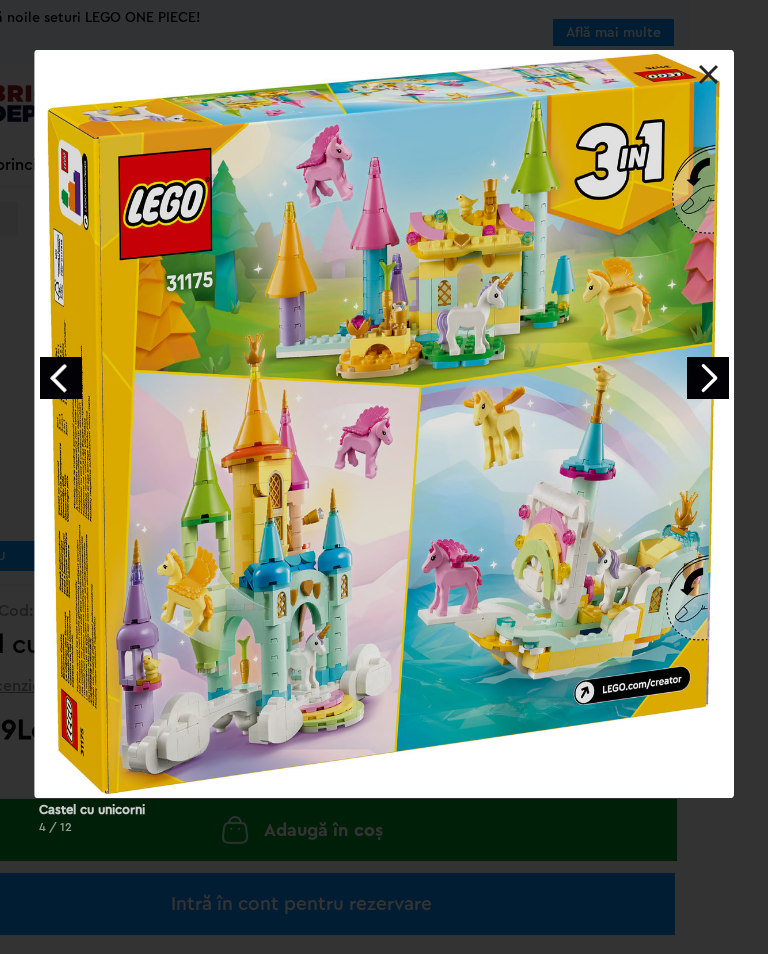 click at bounding box center (708, 378) 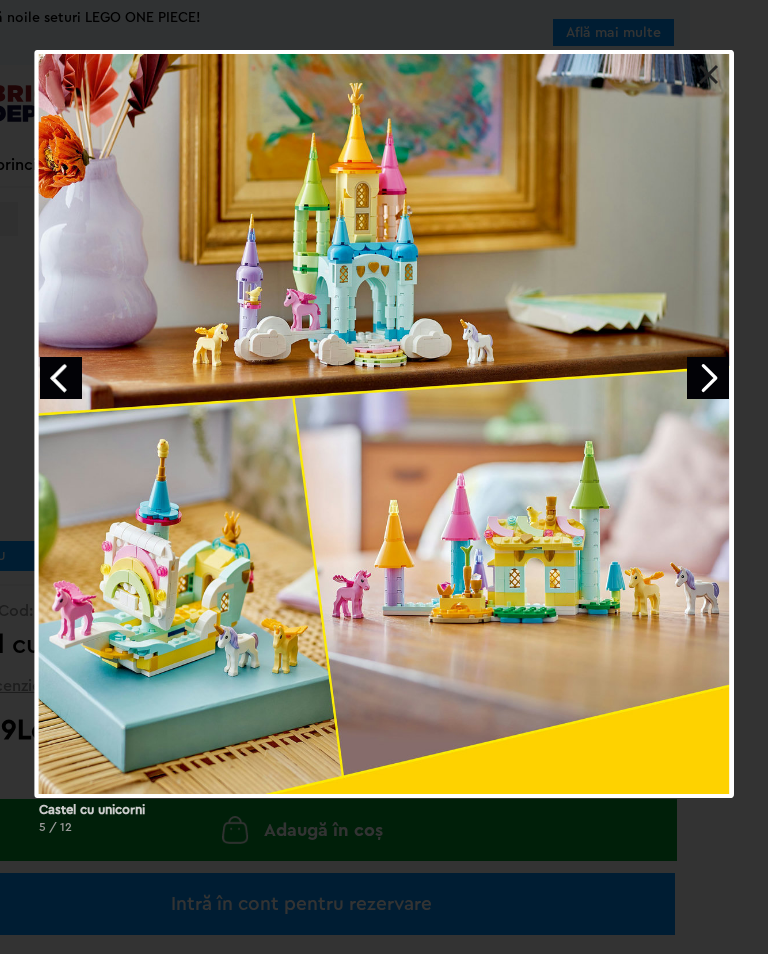 click at bounding box center [708, 378] 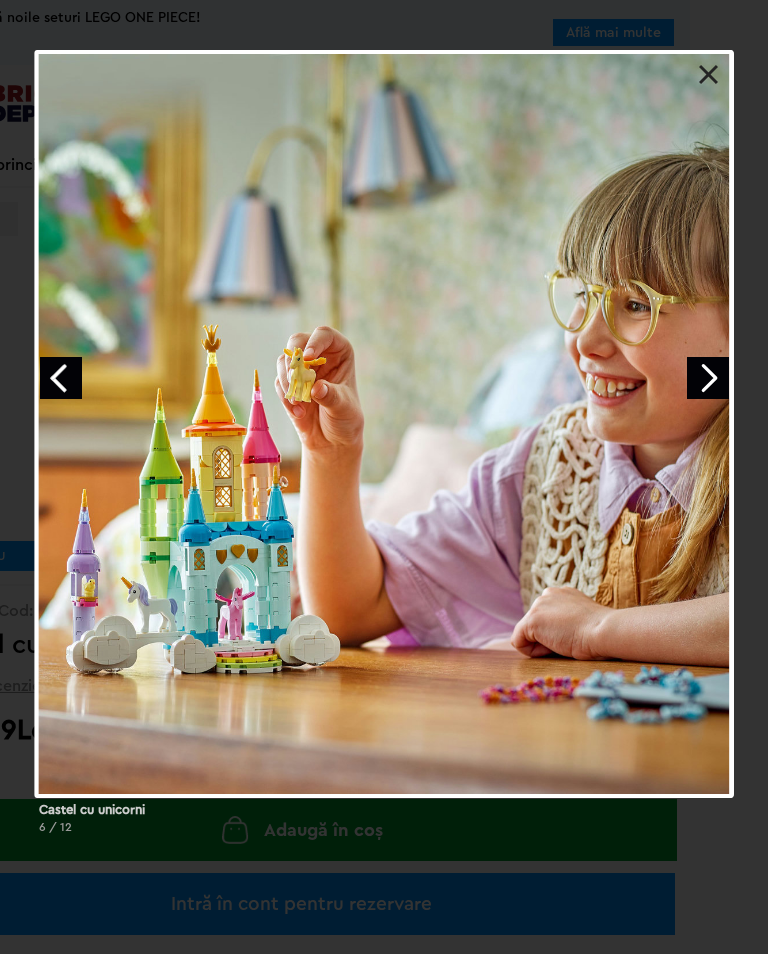 click at bounding box center [708, 378] 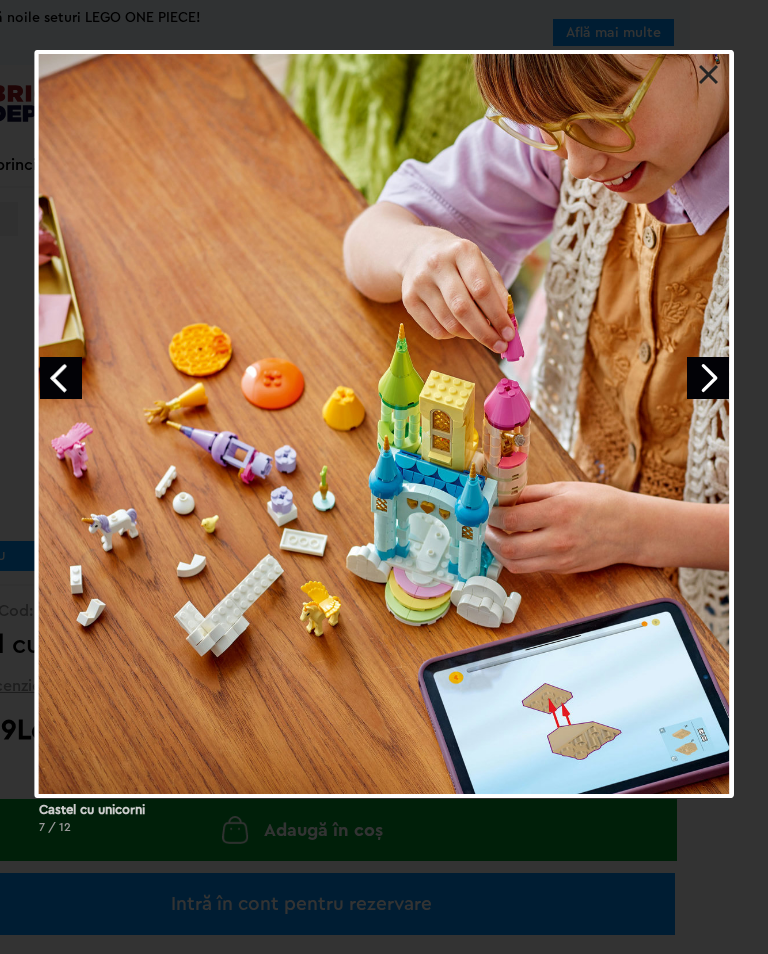 click at bounding box center (708, 378) 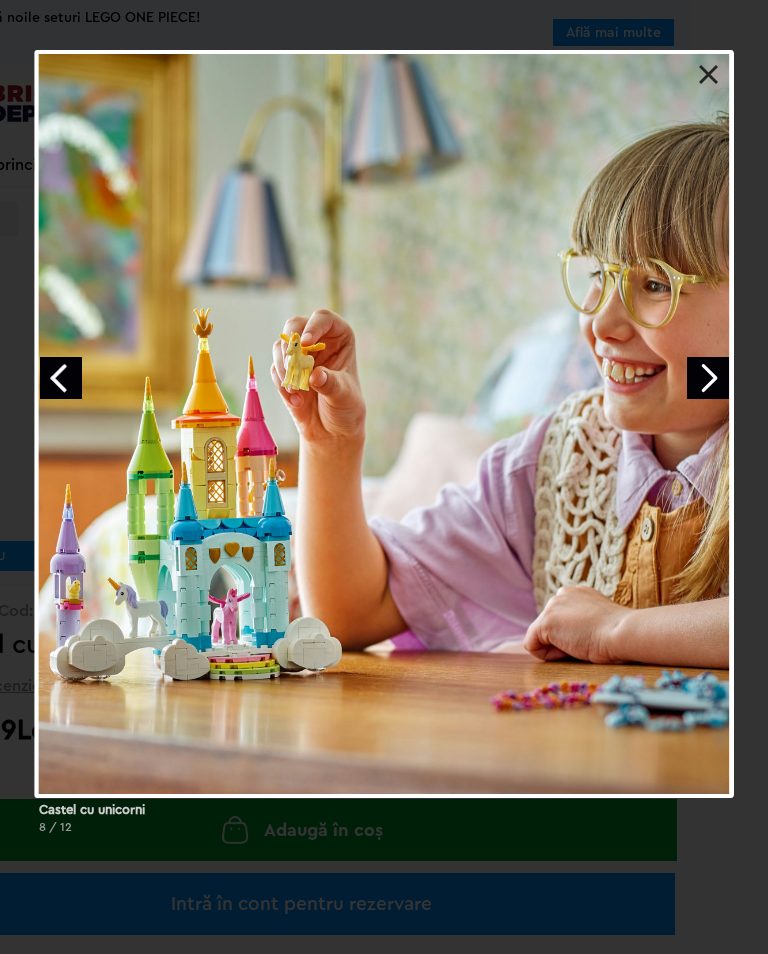 click at bounding box center [708, 378] 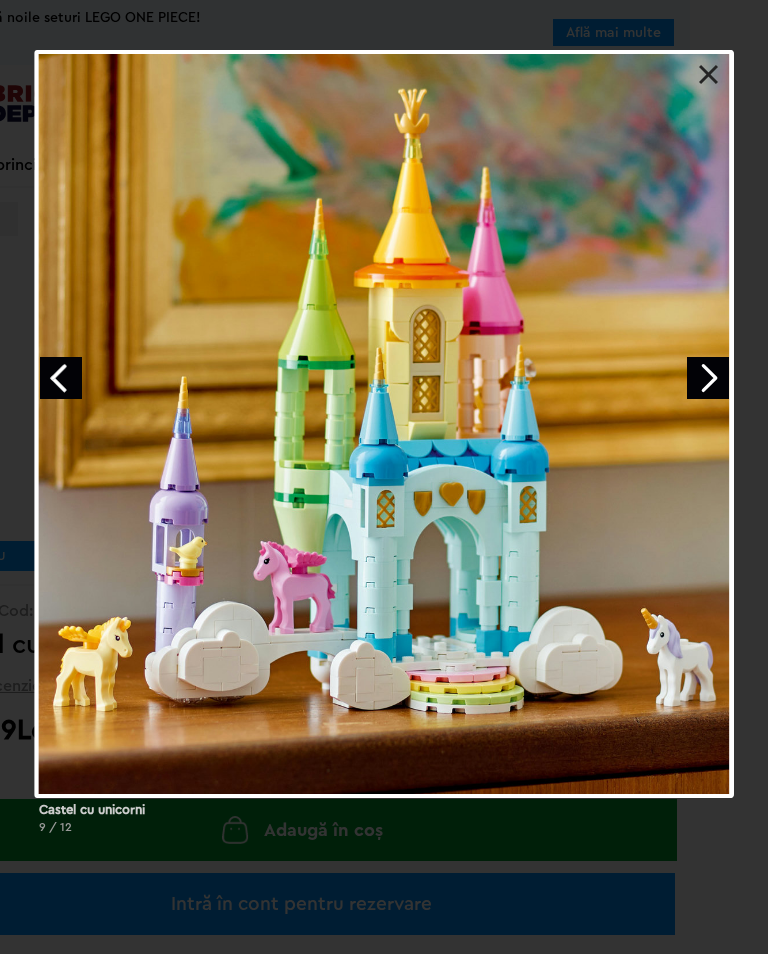 click at bounding box center (708, 378) 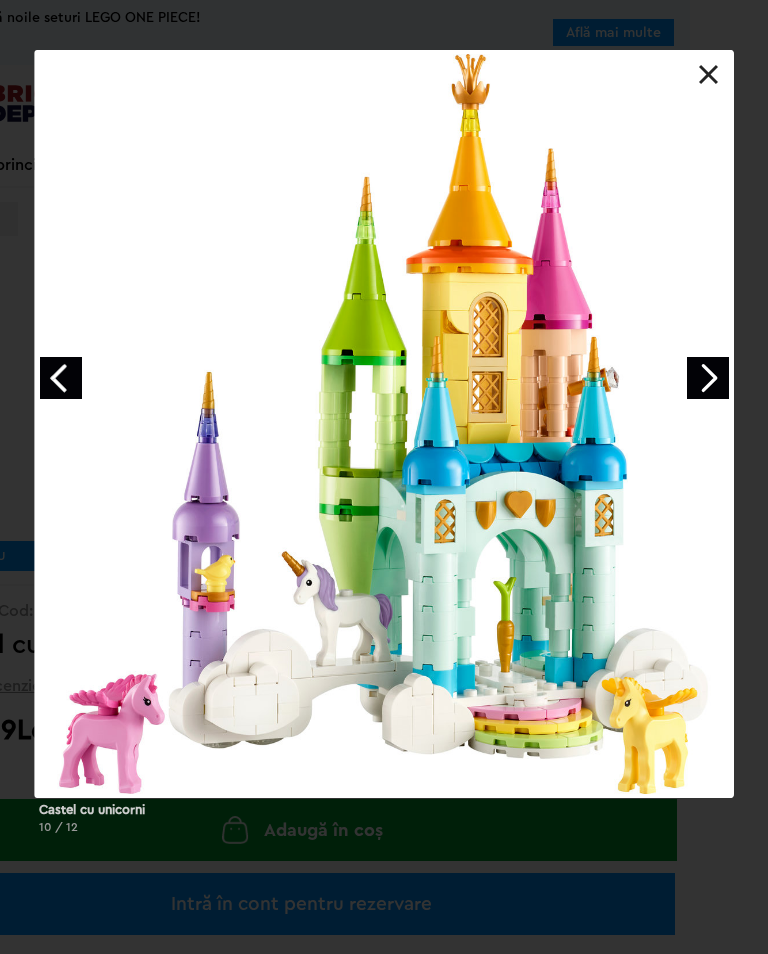click at bounding box center (708, 378) 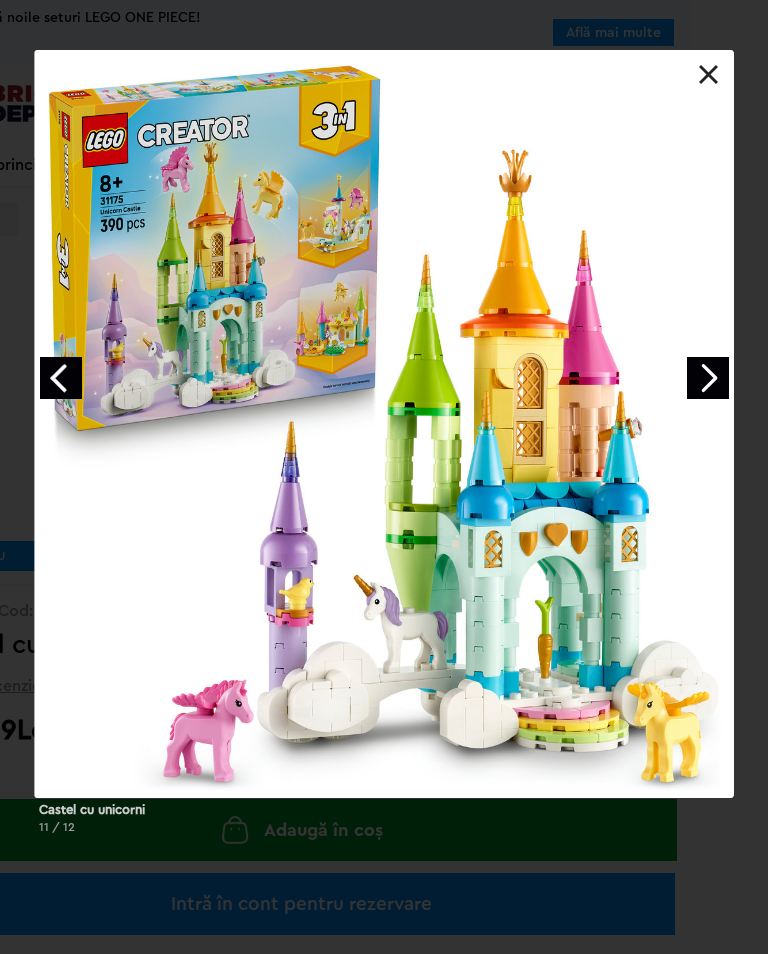 click at bounding box center (384, 424) 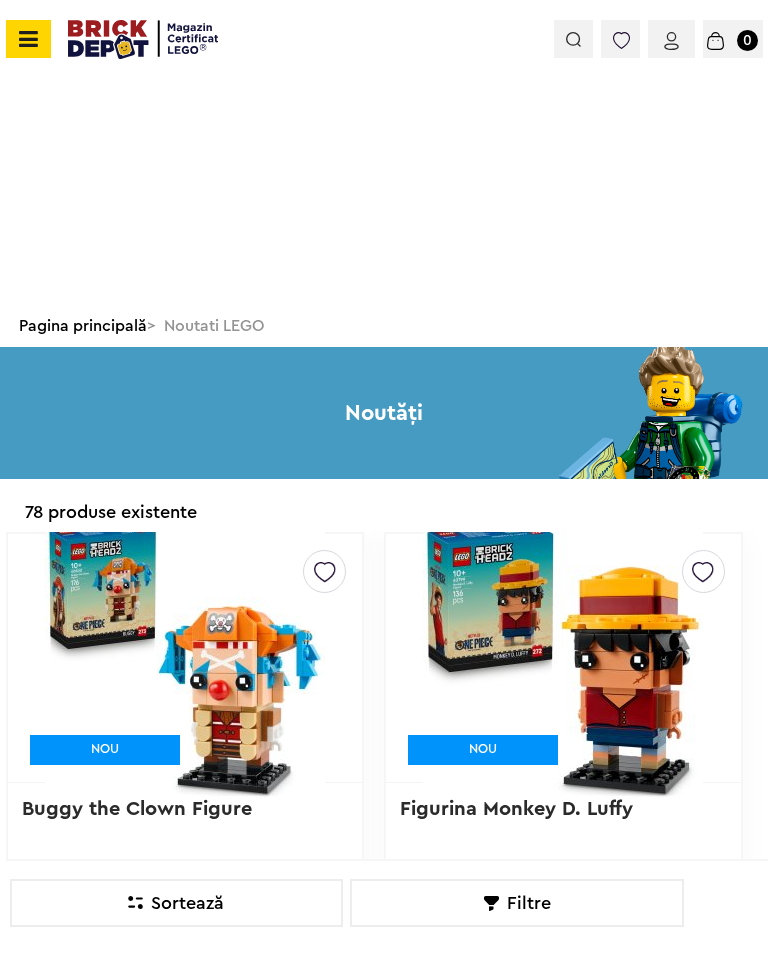 scroll, scrollTop: 12408, scrollLeft: 0, axis: vertical 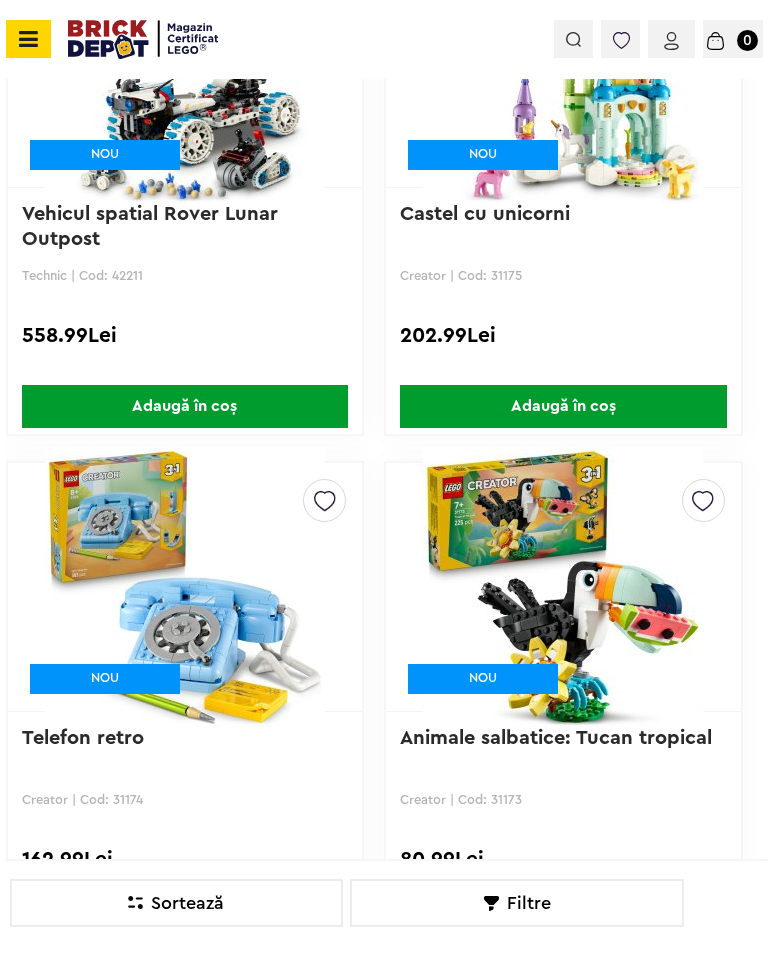 click at bounding box center [563, 587] 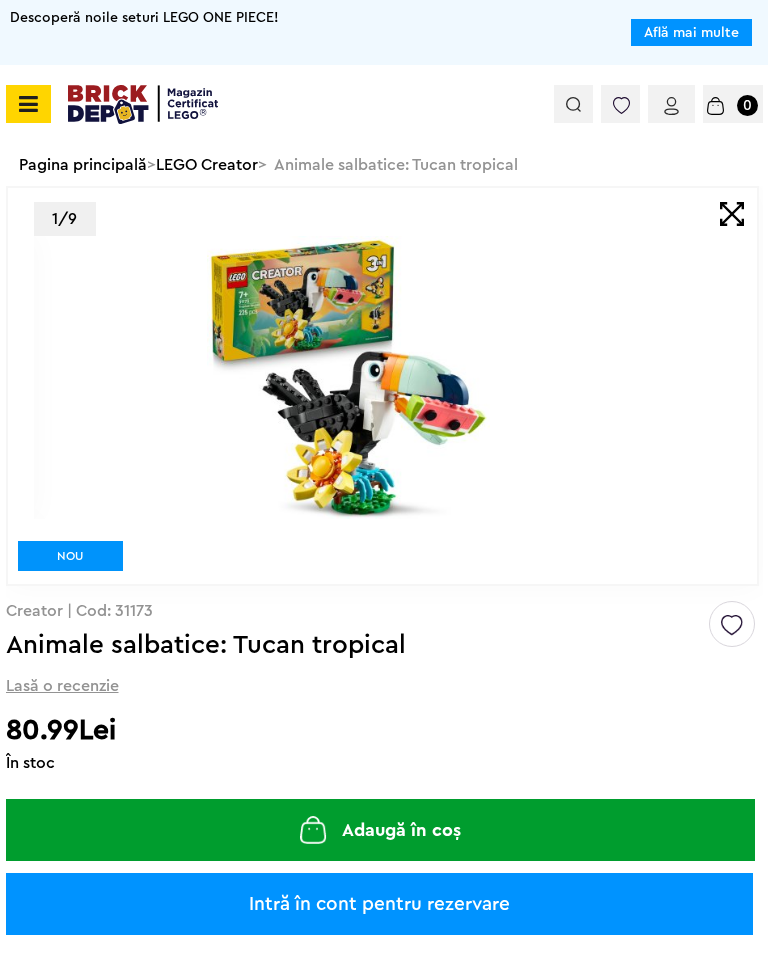 scroll, scrollTop: 0, scrollLeft: 0, axis: both 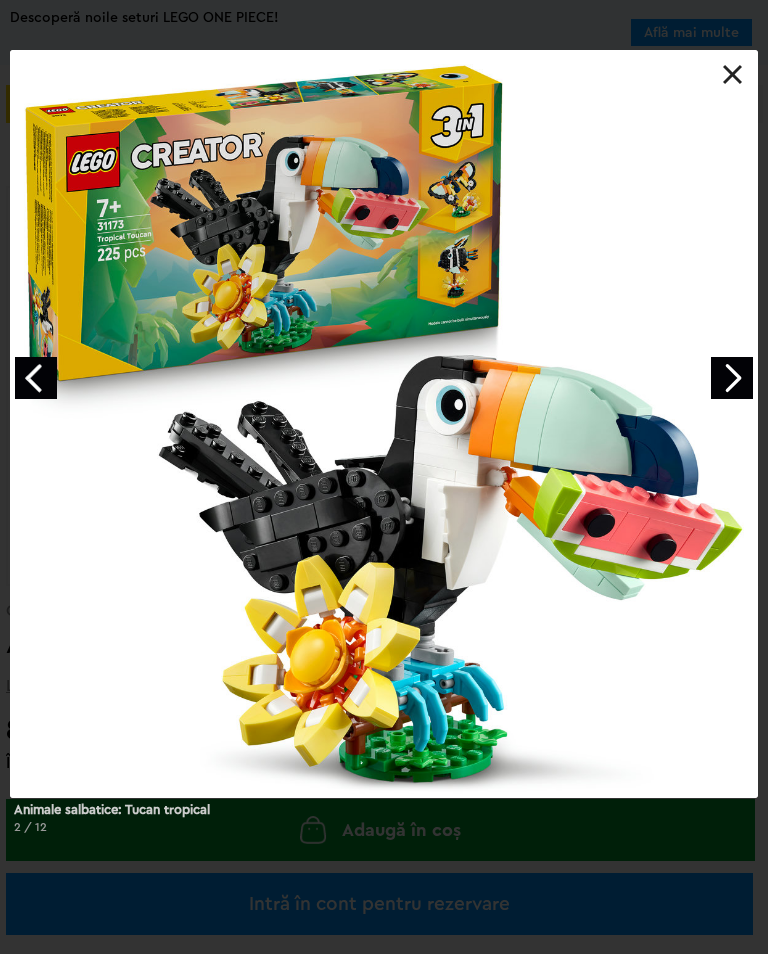 click at bounding box center (732, 378) 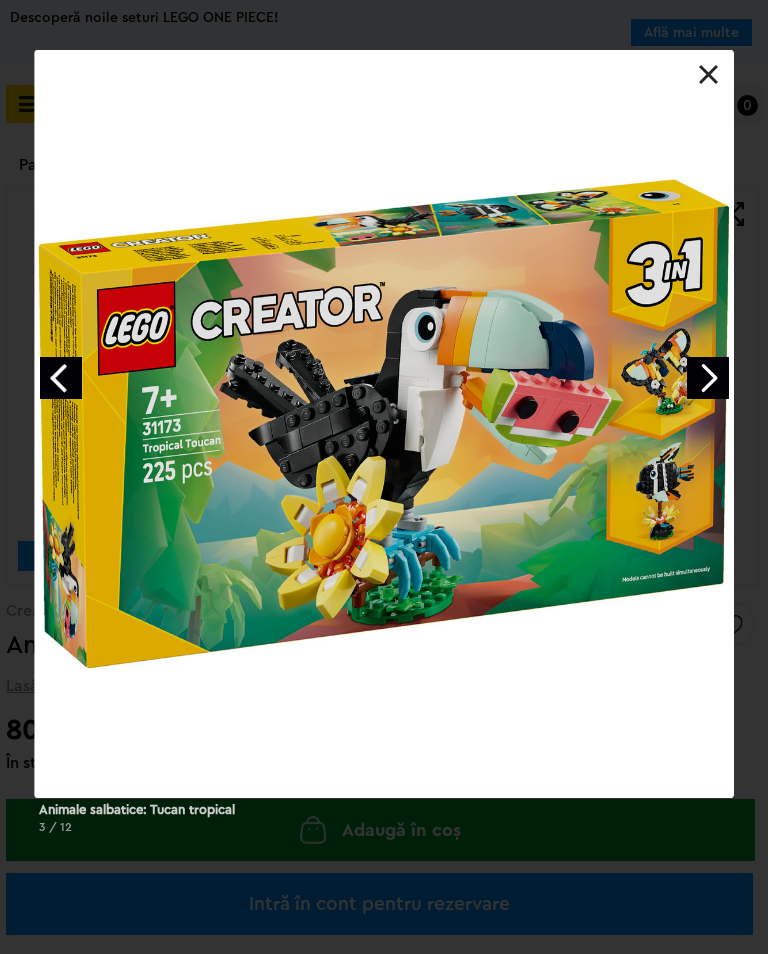 click at bounding box center (383, 424) 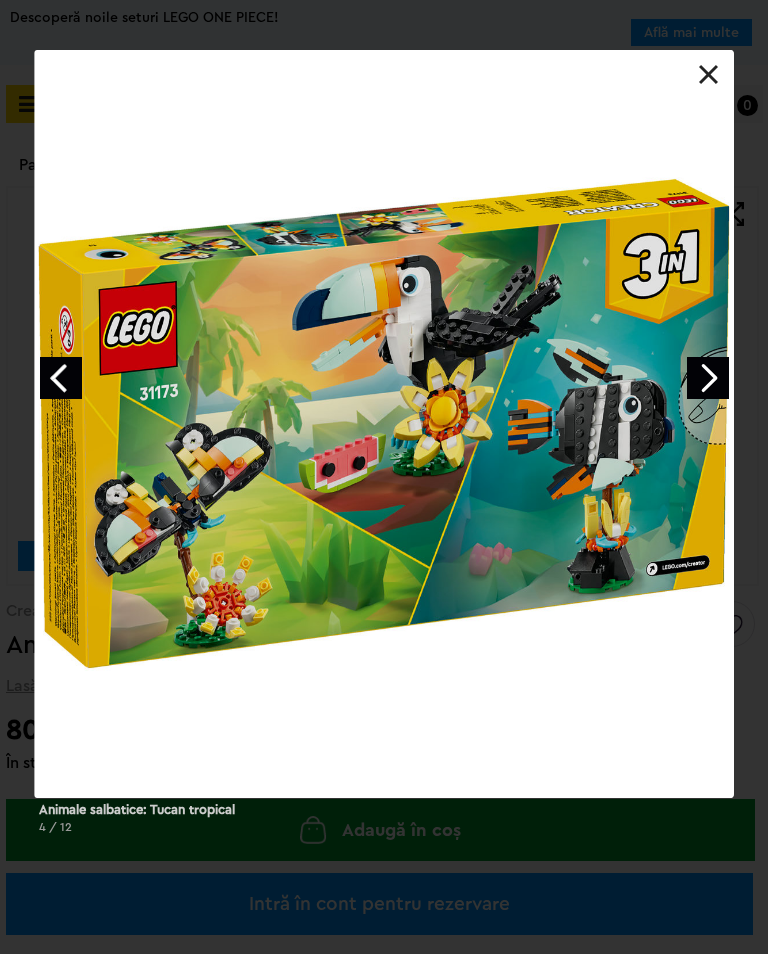 click at bounding box center [708, 378] 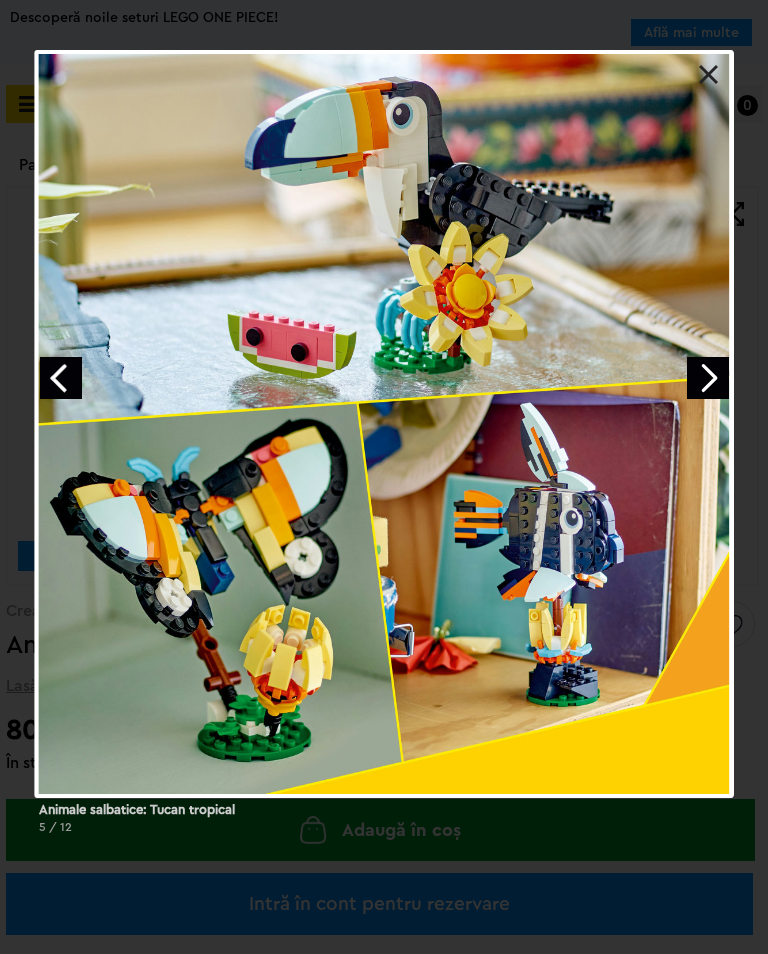 click at bounding box center [708, 378] 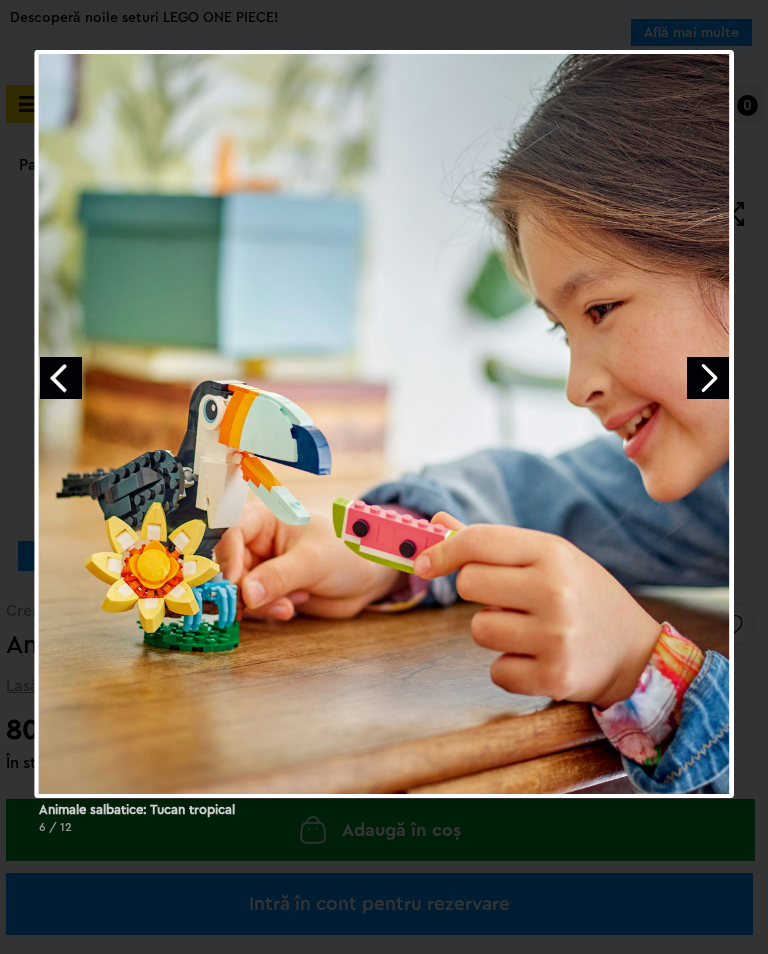 click at bounding box center [708, 378] 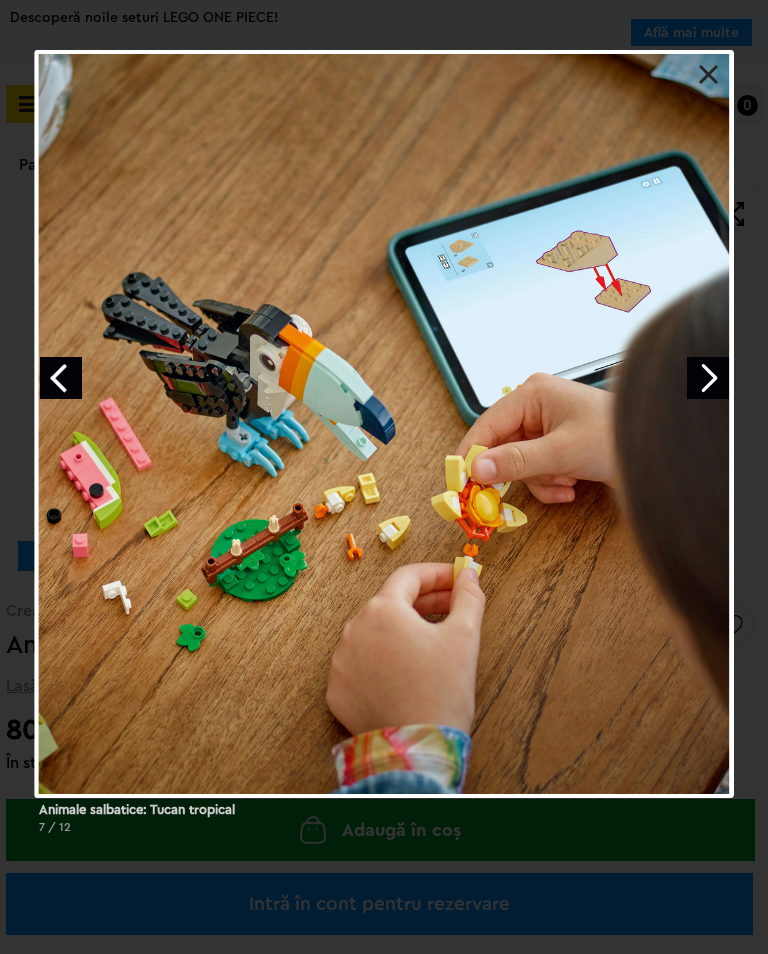 click at bounding box center [61, 378] 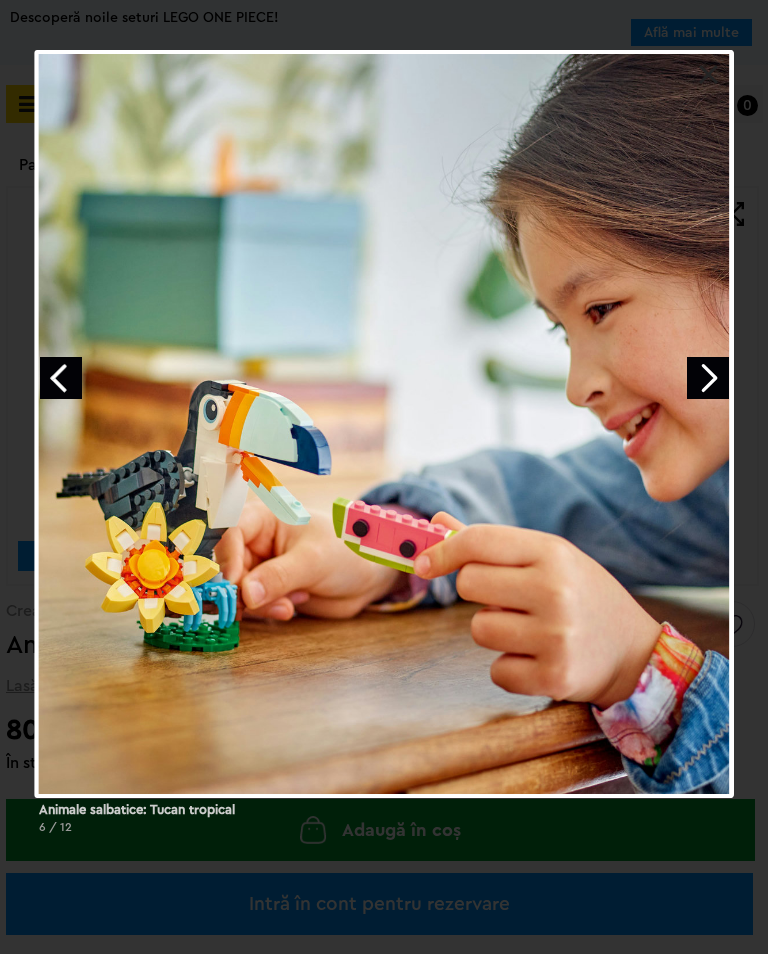click at bounding box center [708, 378] 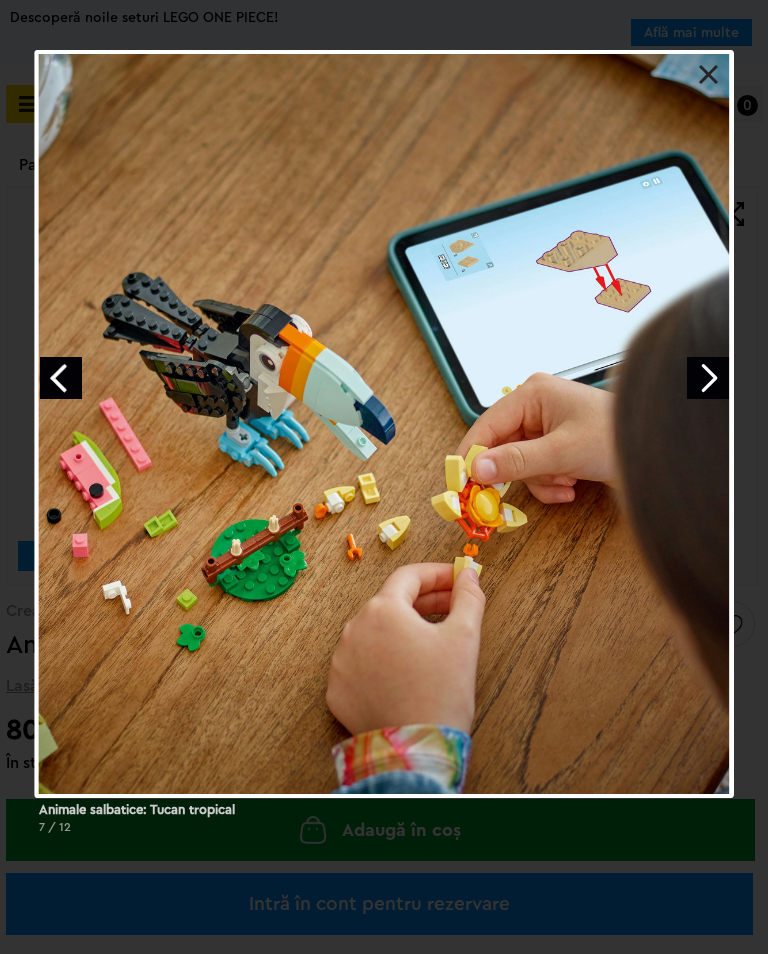 click at bounding box center [708, 378] 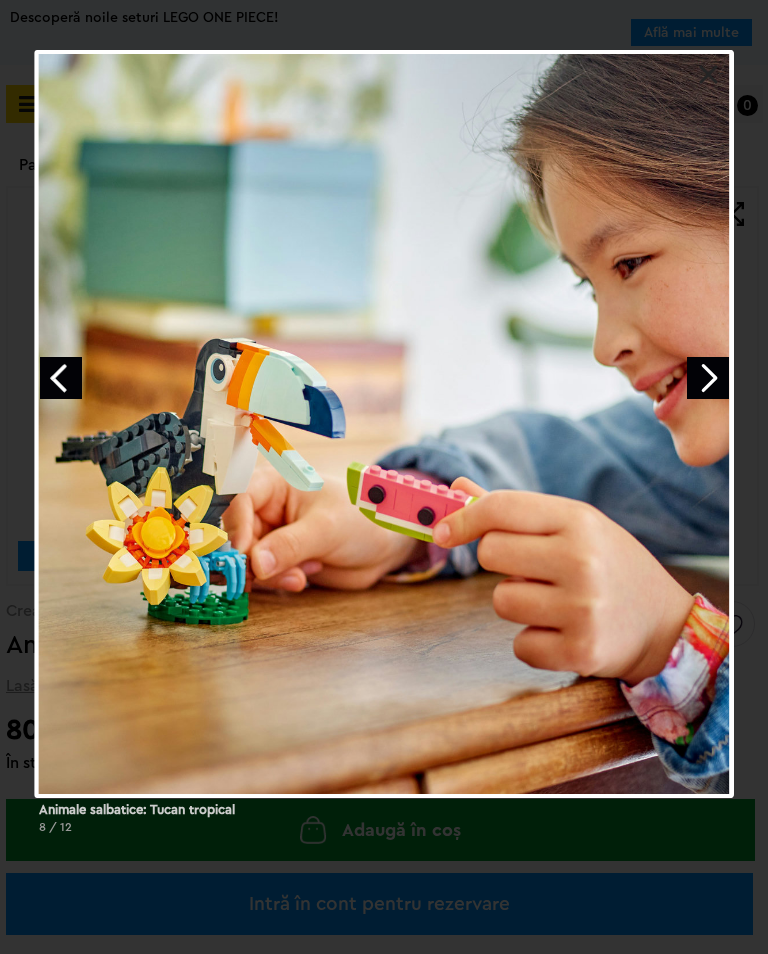 click at bounding box center (708, 378) 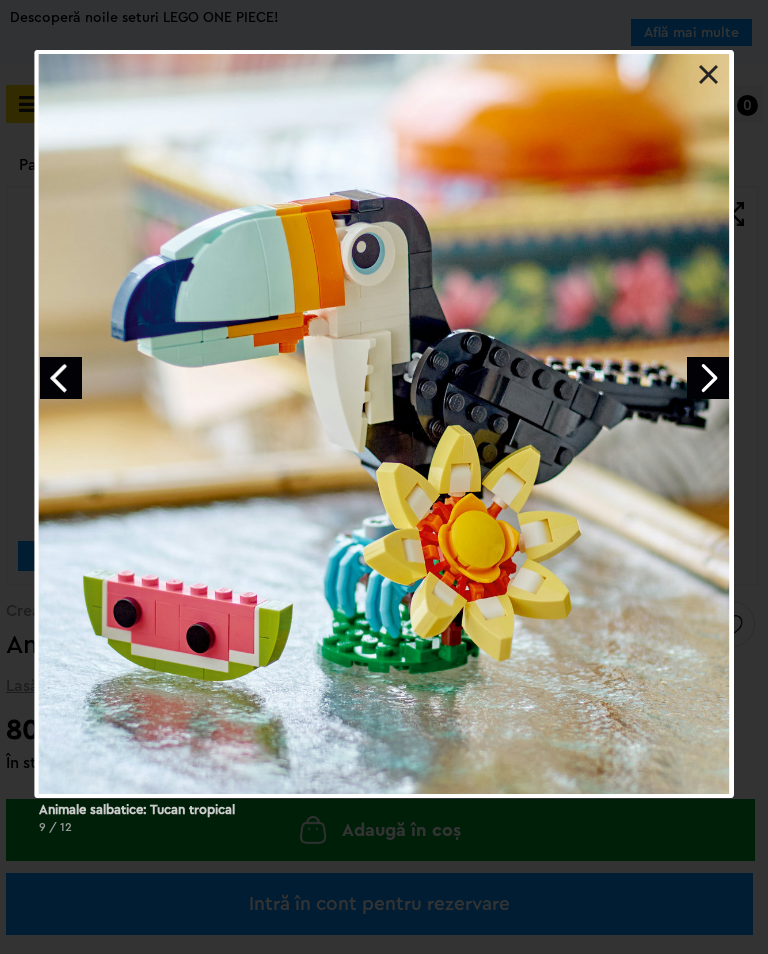 click at bounding box center [708, 378] 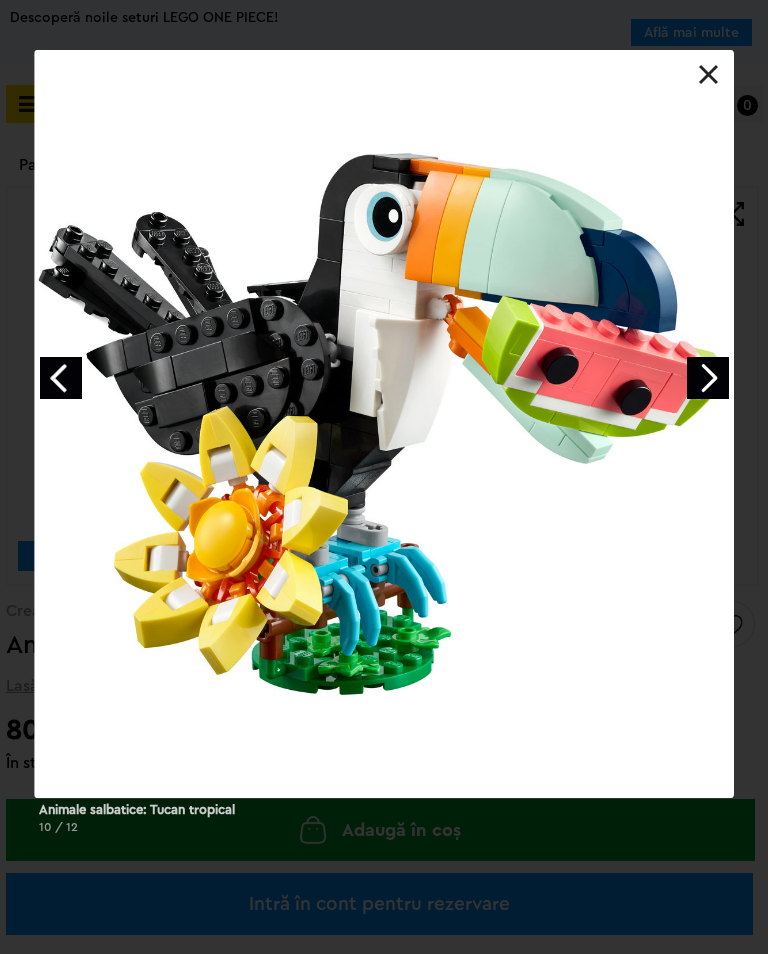 click at bounding box center [708, 378] 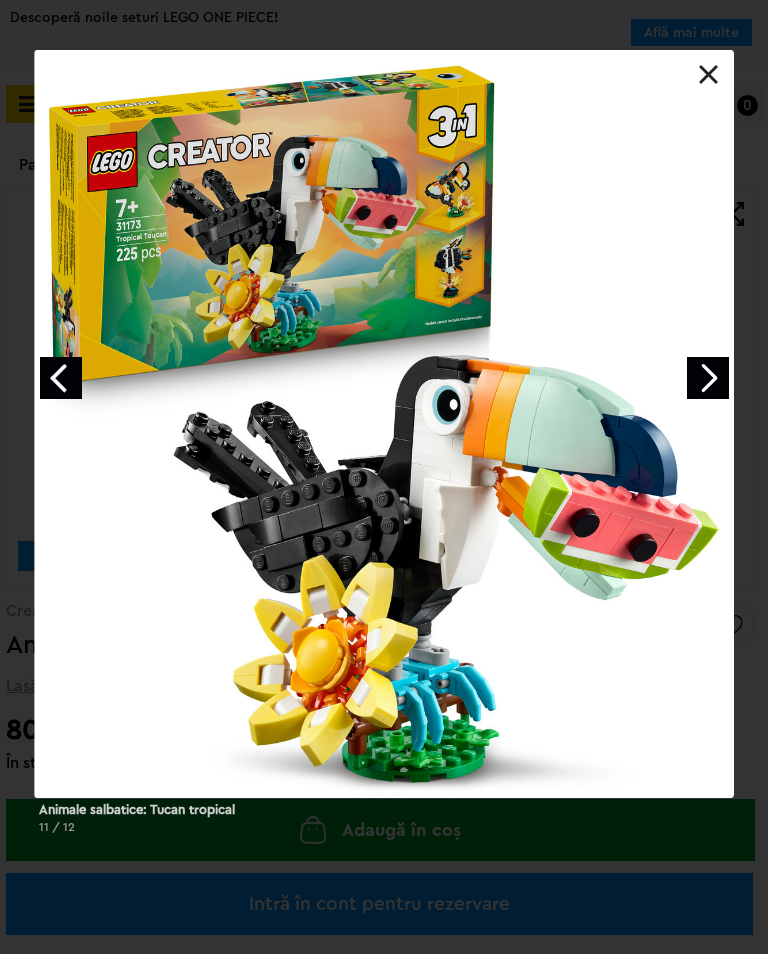 click at bounding box center [708, 378] 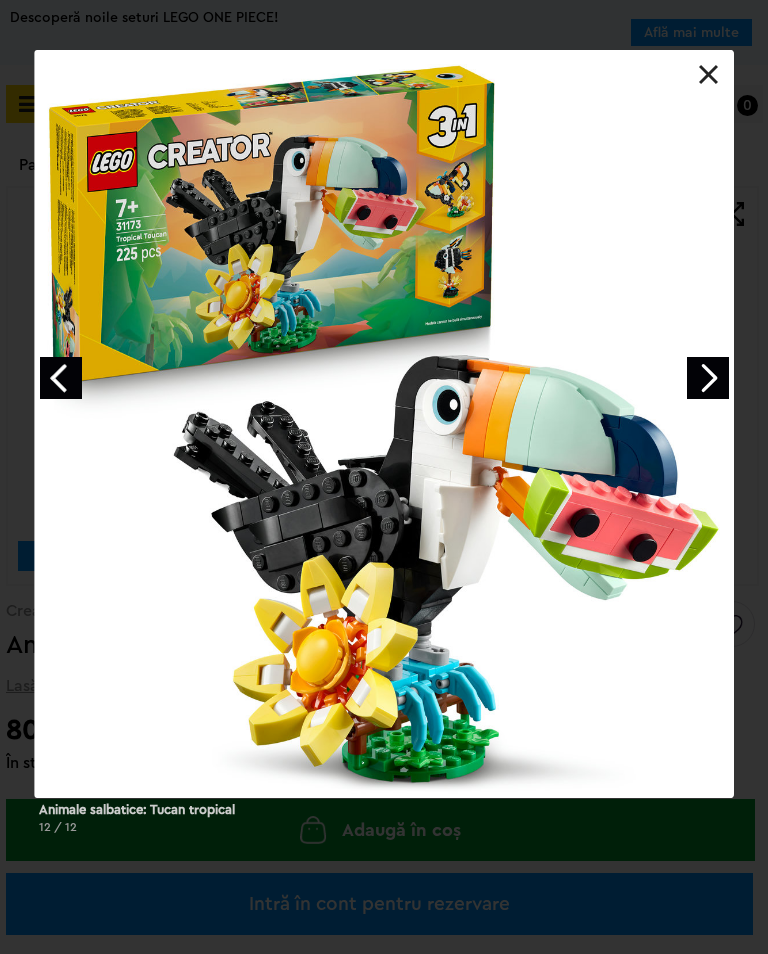 click at bounding box center [384, 424] 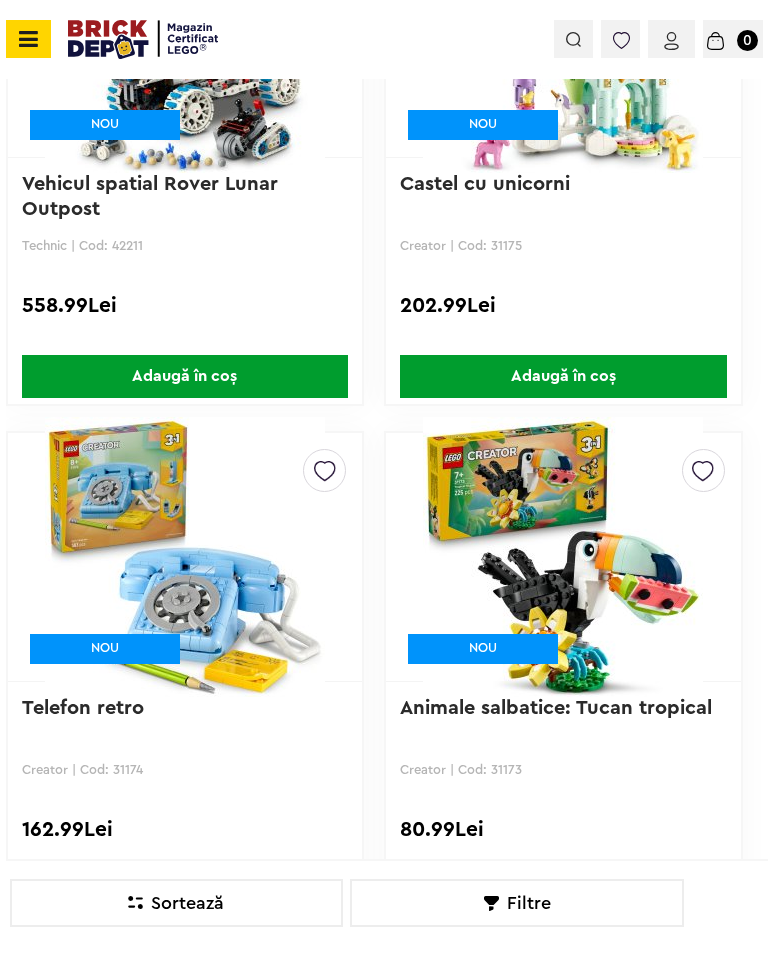 scroll, scrollTop: 12677, scrollLeft: 0, axis: vertical 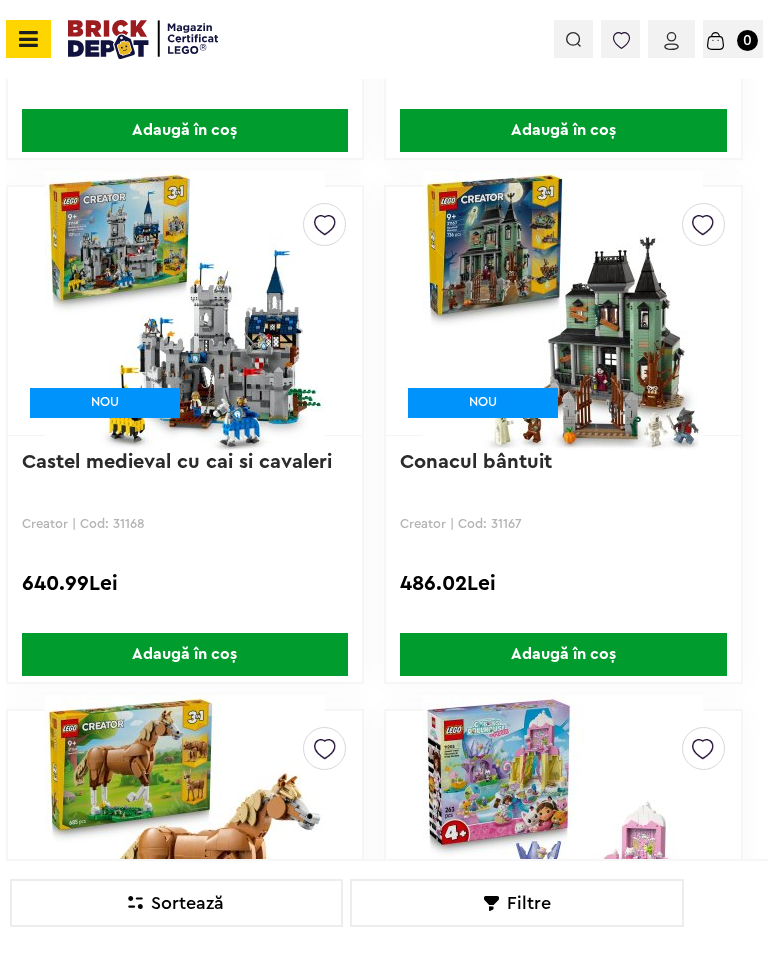 click at bounding box center [185, 311] 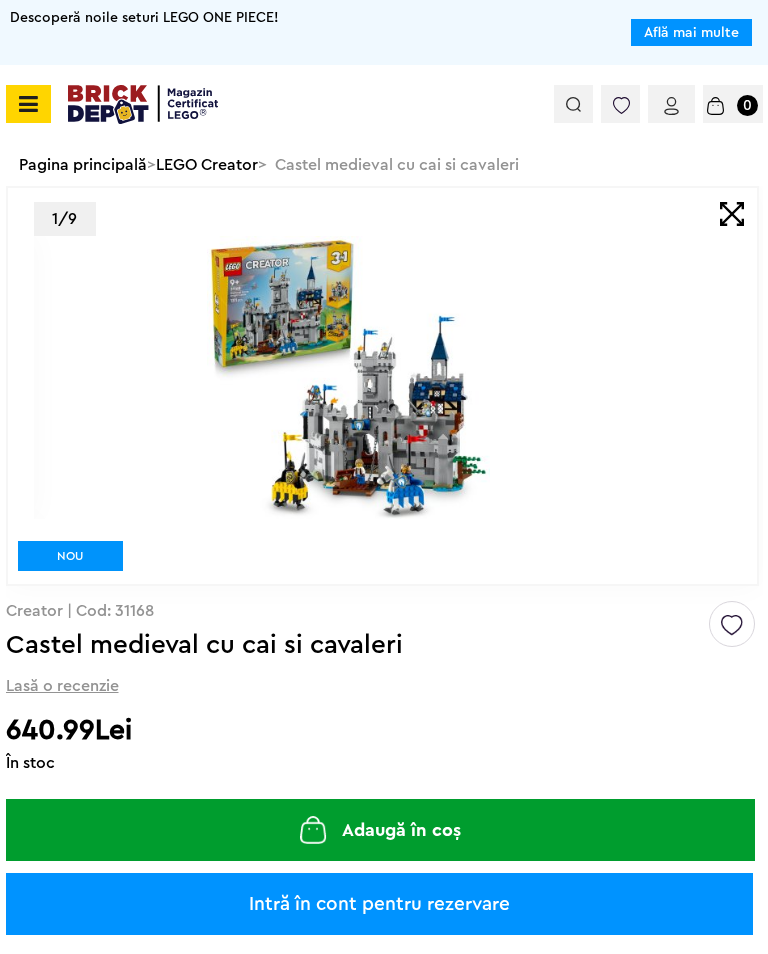 scroll, scrollTop: 0, scrollLeft: 0, axis: both 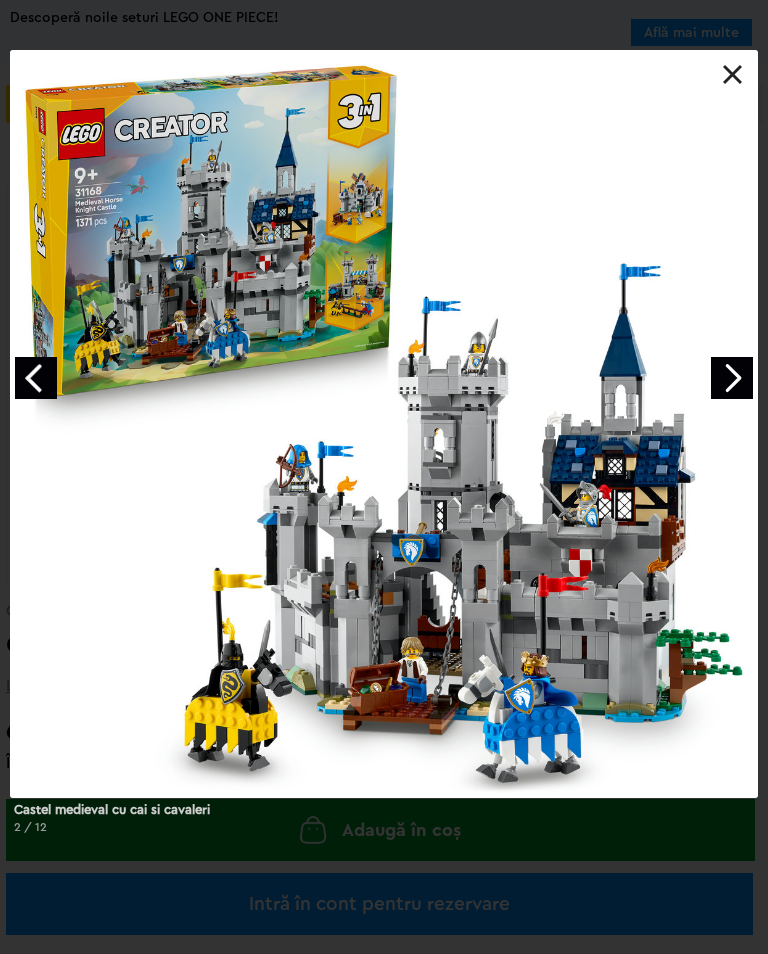 click at bounding box center (732, 378) 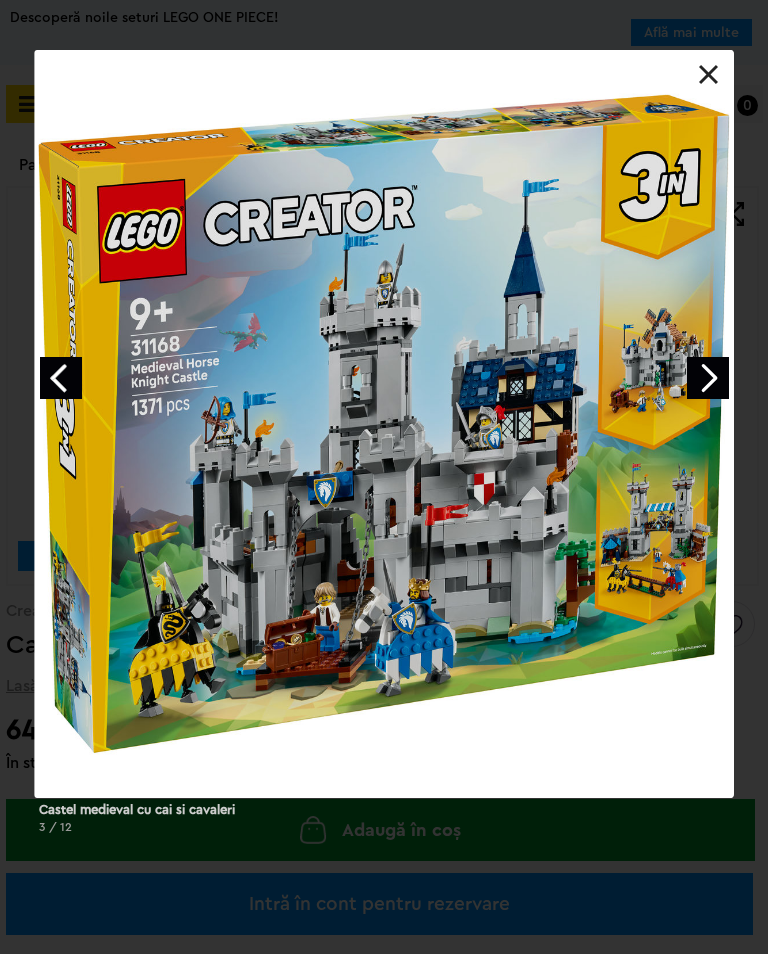 click at bounding box center (708, 378) 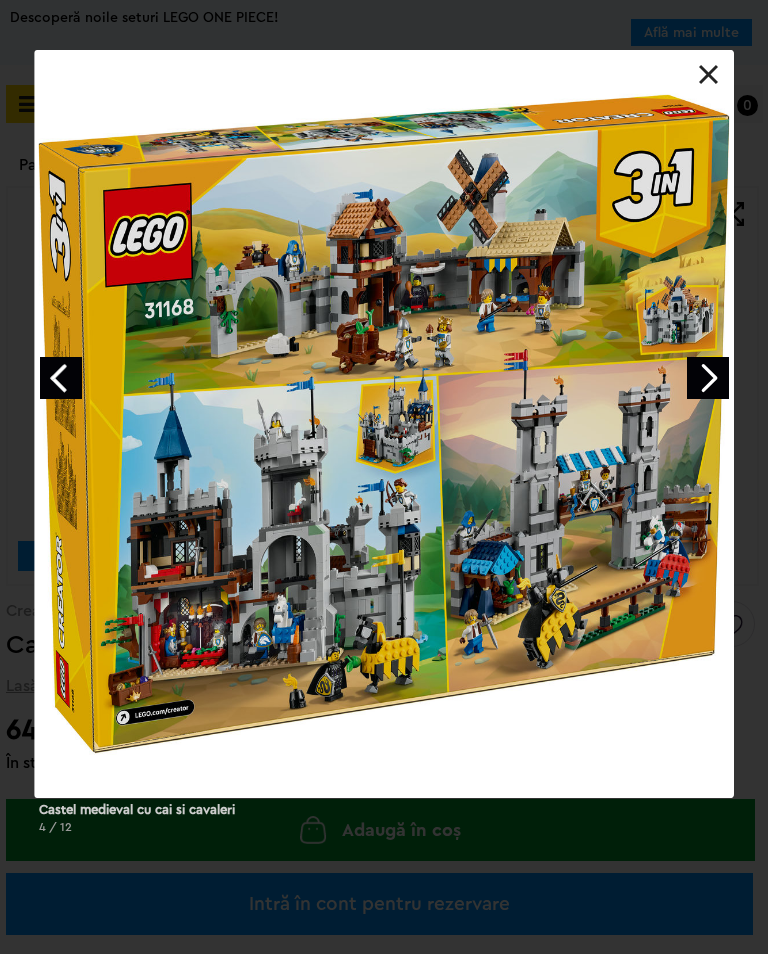 click at bounding box center (708, 378) 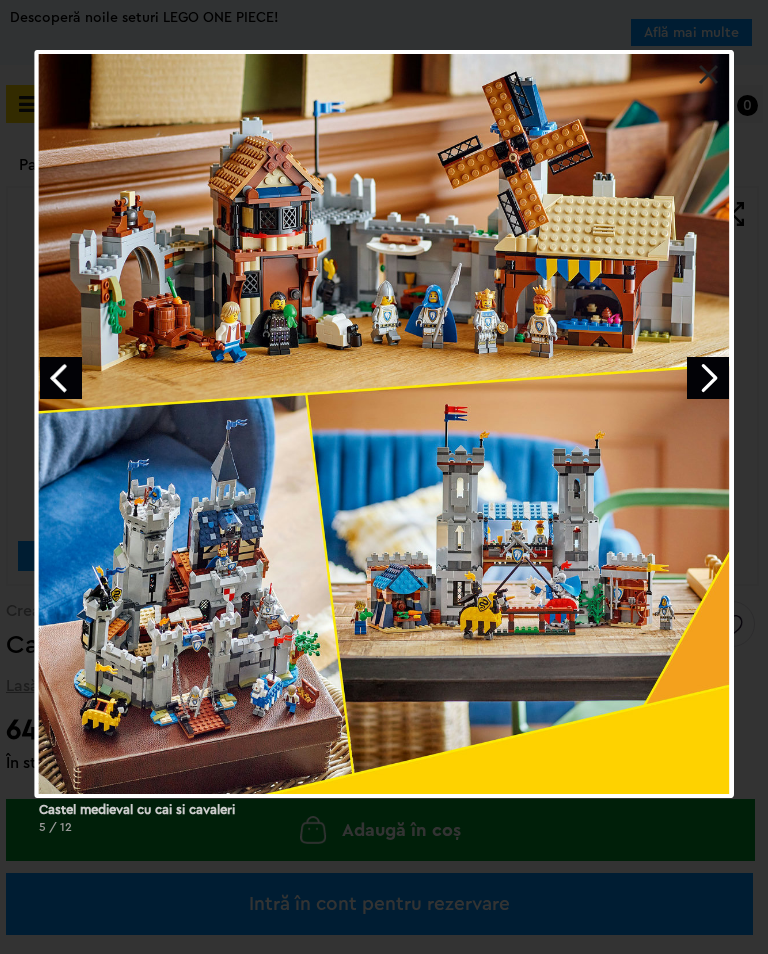 click at bounding box center [708, 378] 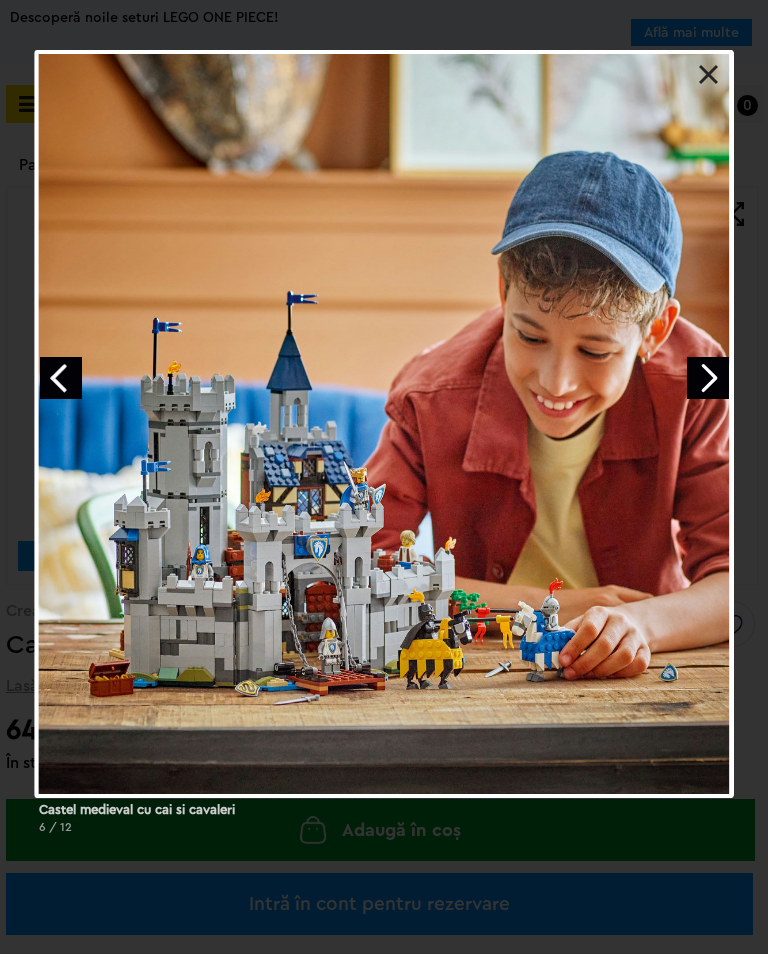 click at bounding box center [708, 378] 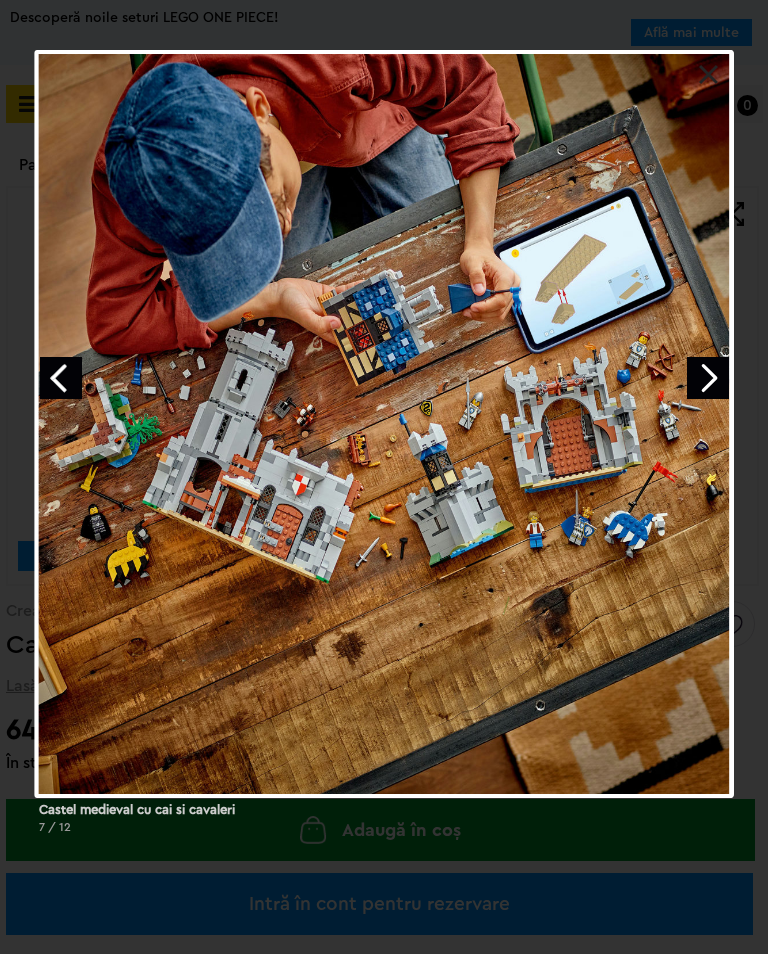 click at bounding box center (708, 378) 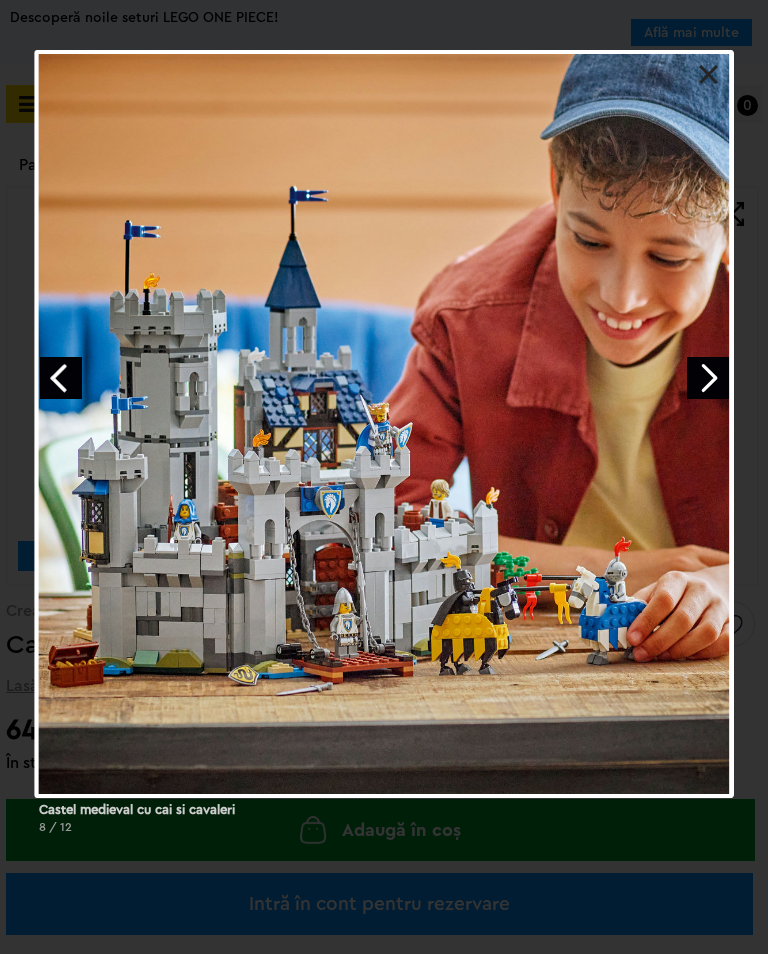 click at bounding box center [708, 378] 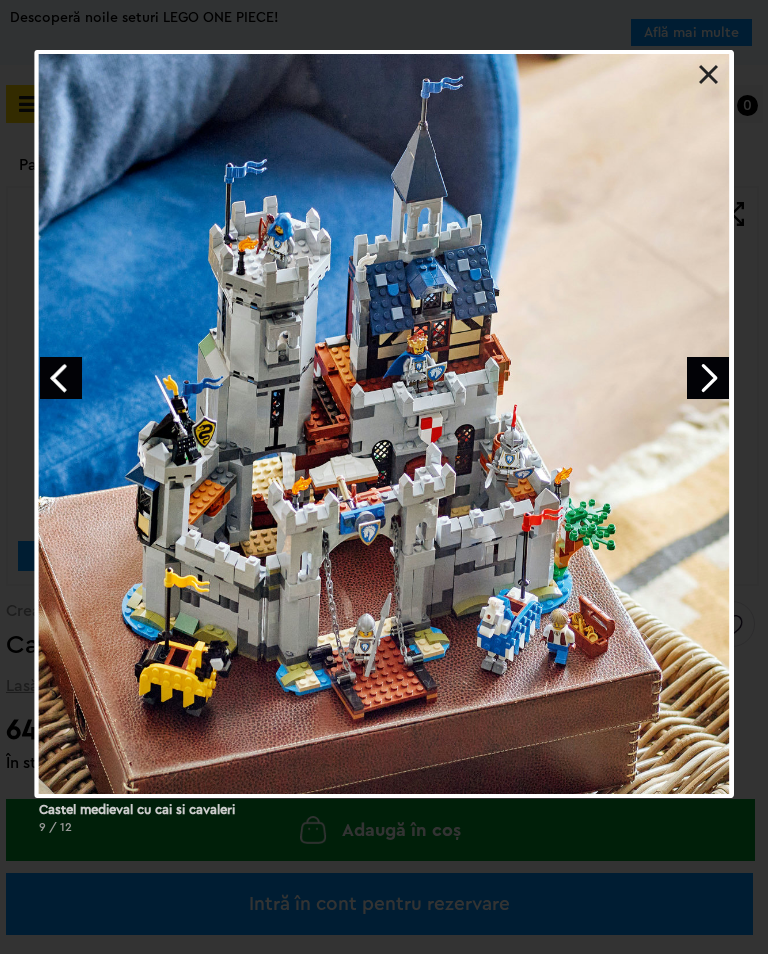 click at bounding box center (61, 378) 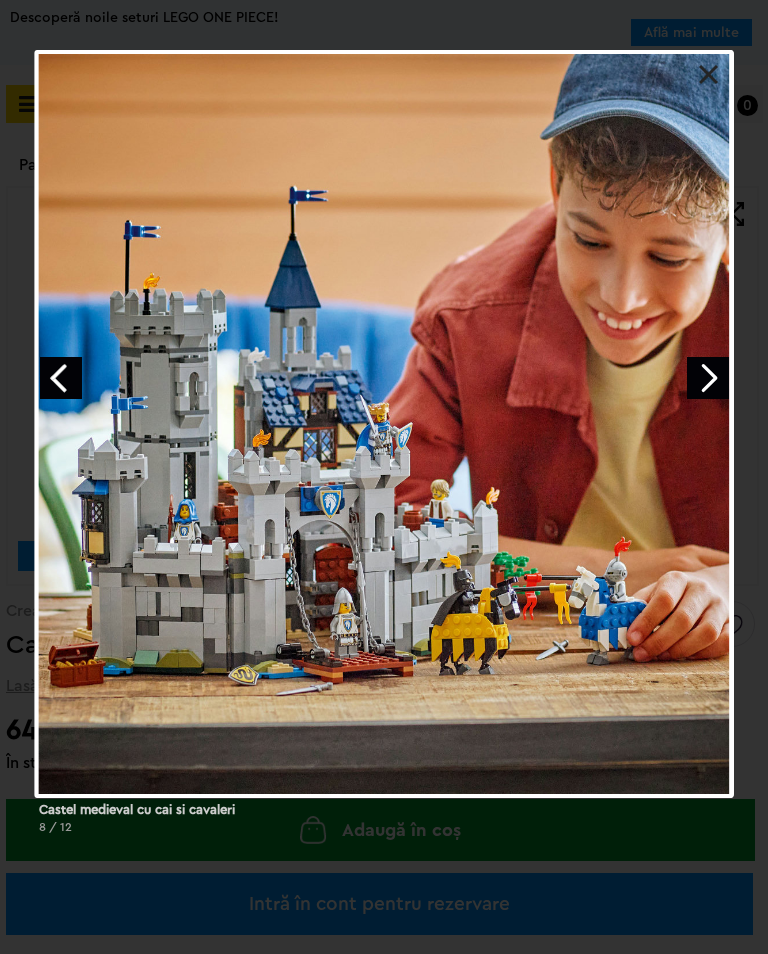 click at bounding box center (708, 378) 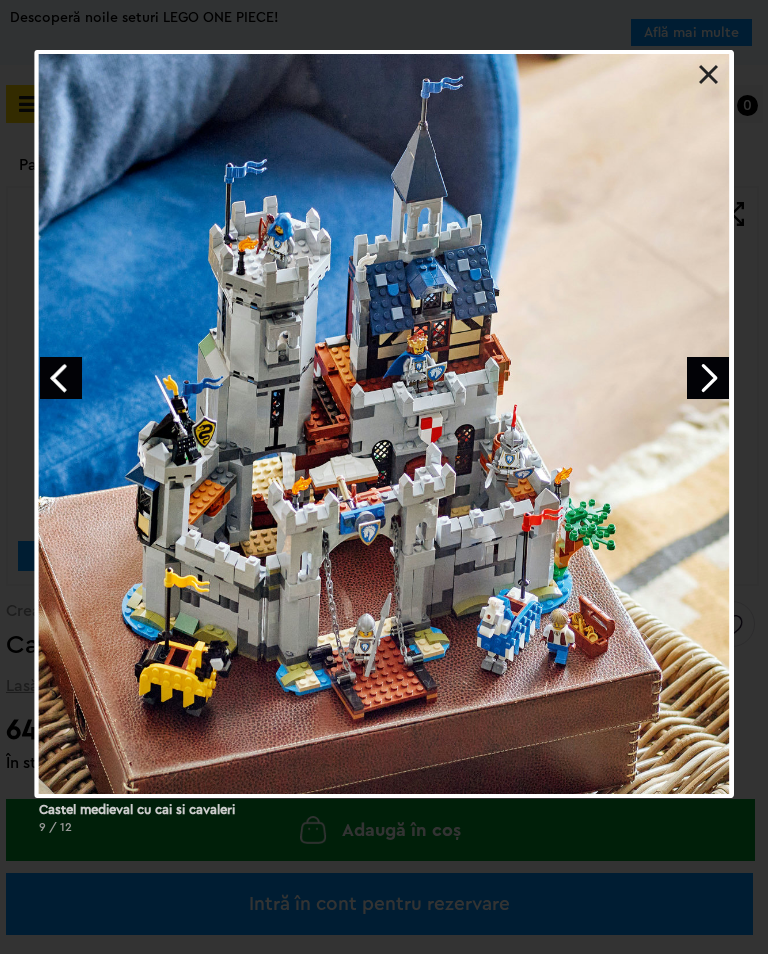 click at bounding box center (708, 378) 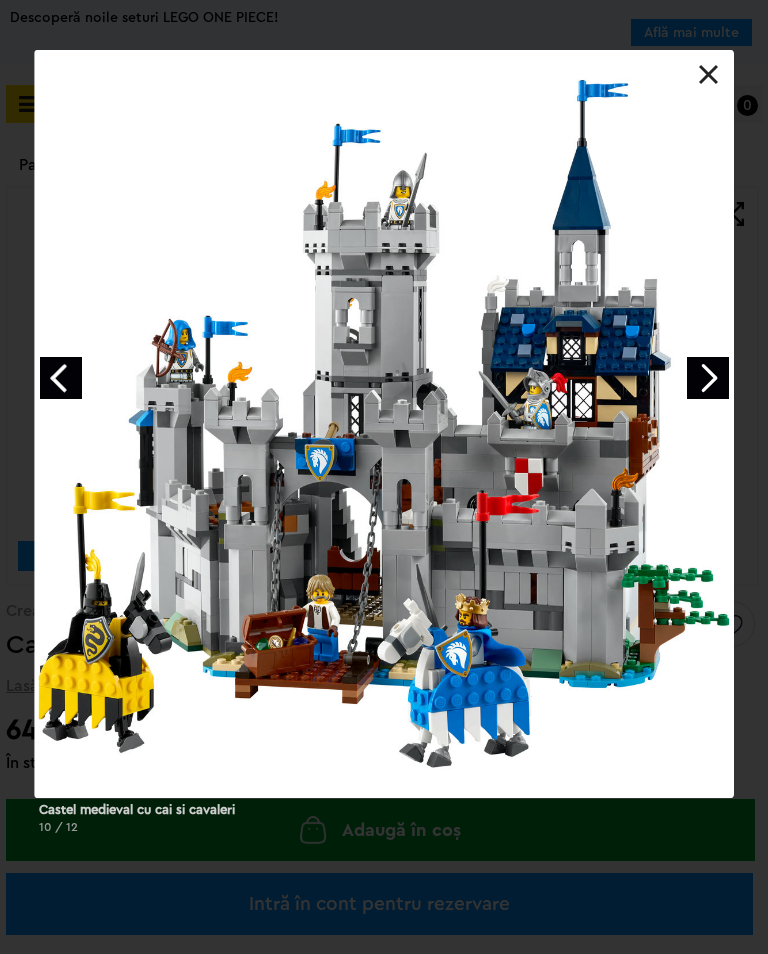 click at bounding box center [709, 75] 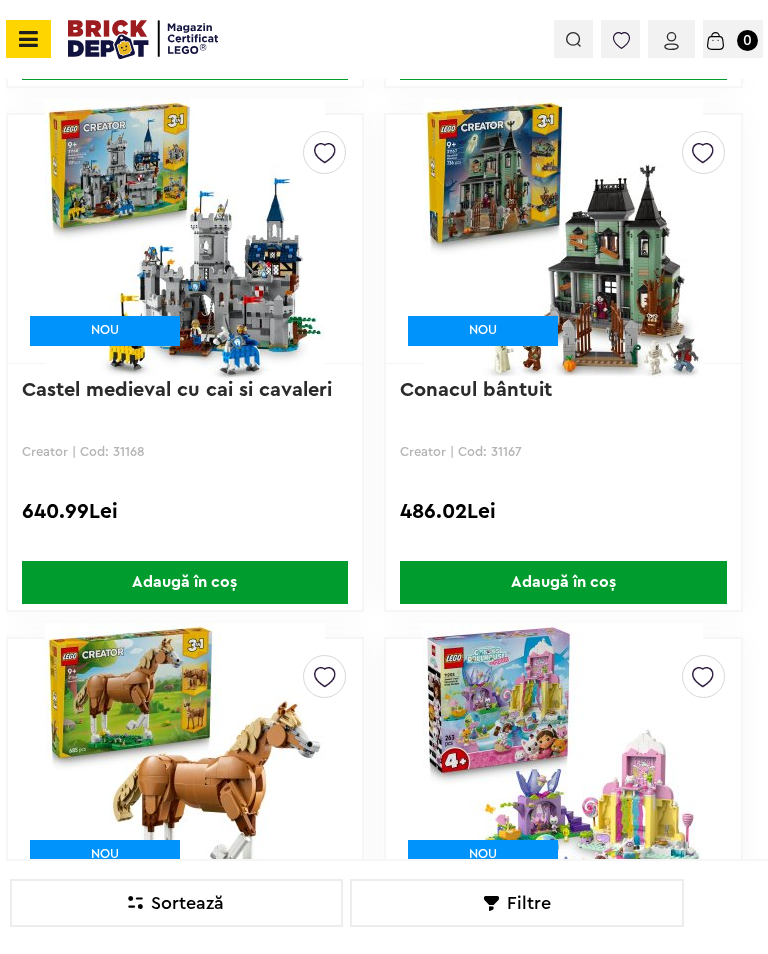 scroll, scrollTop: 13608, scrollLeft: 0, axis: vertical 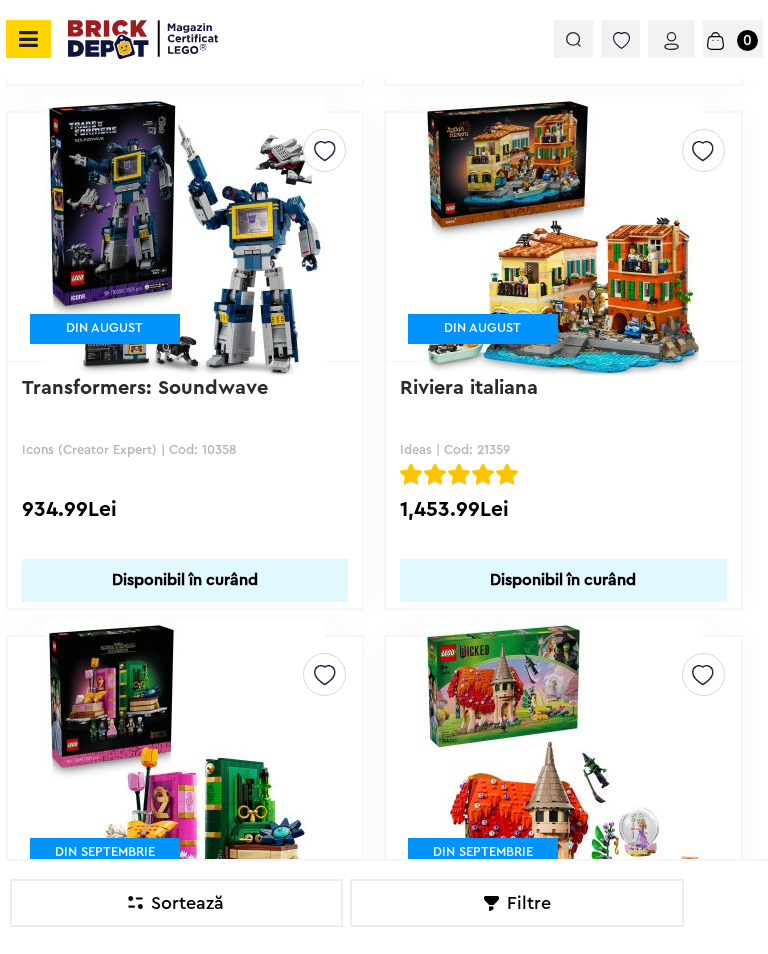 click at bounding box center [185, 237] 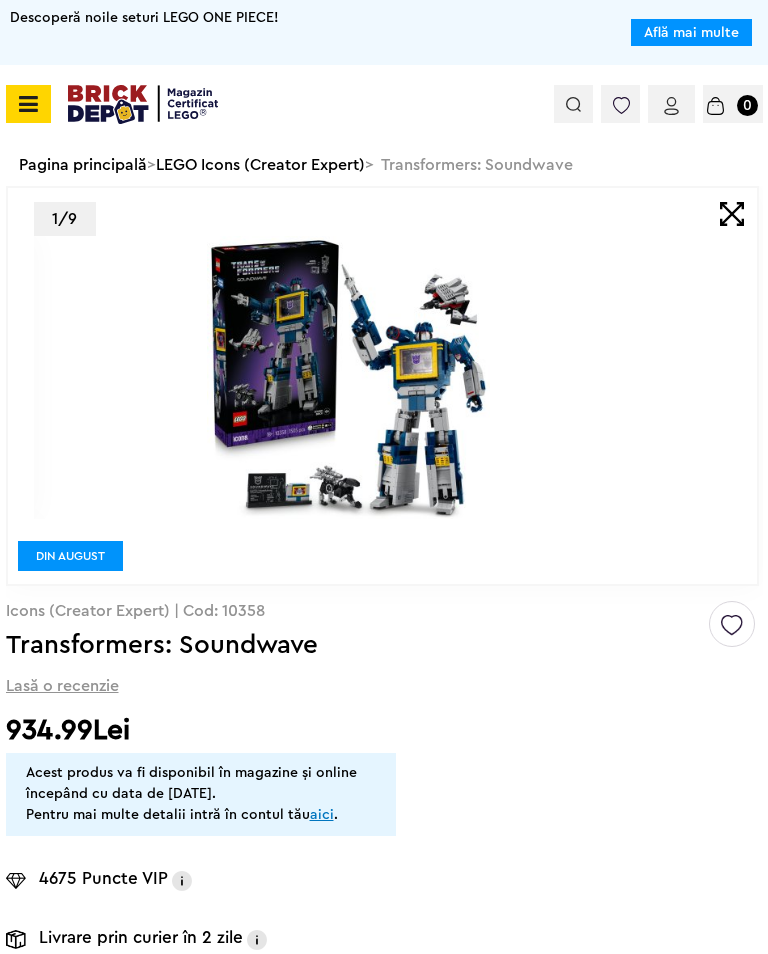 scroll, scrollTop: 0, scrollLeft: 0, axis: both 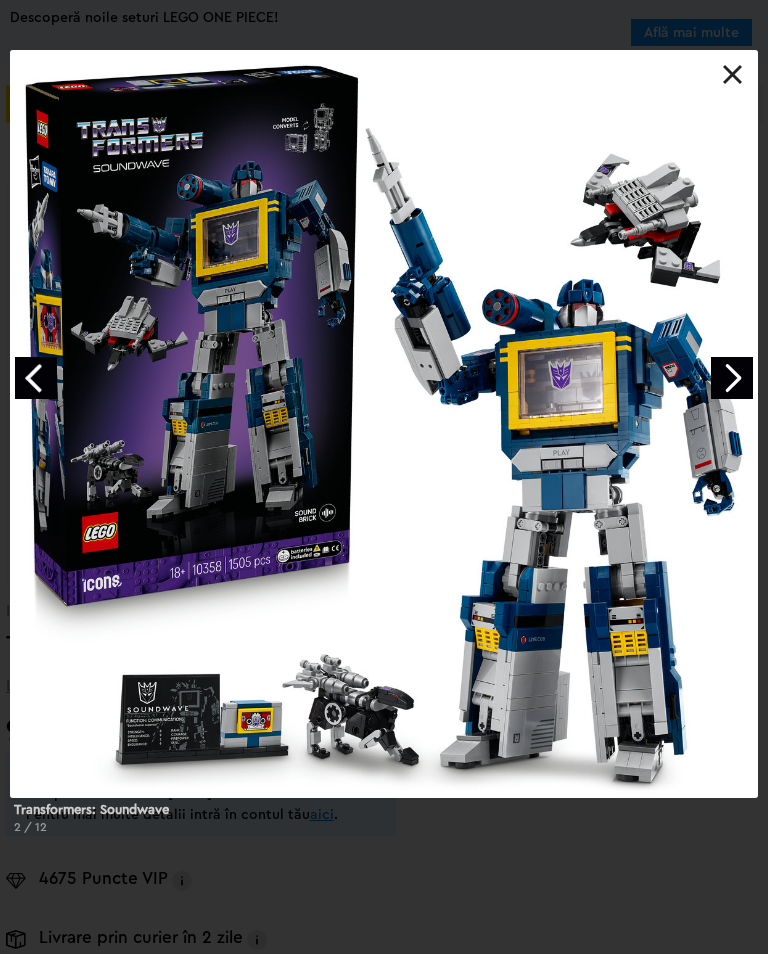 click at bounding box center [732, 378] 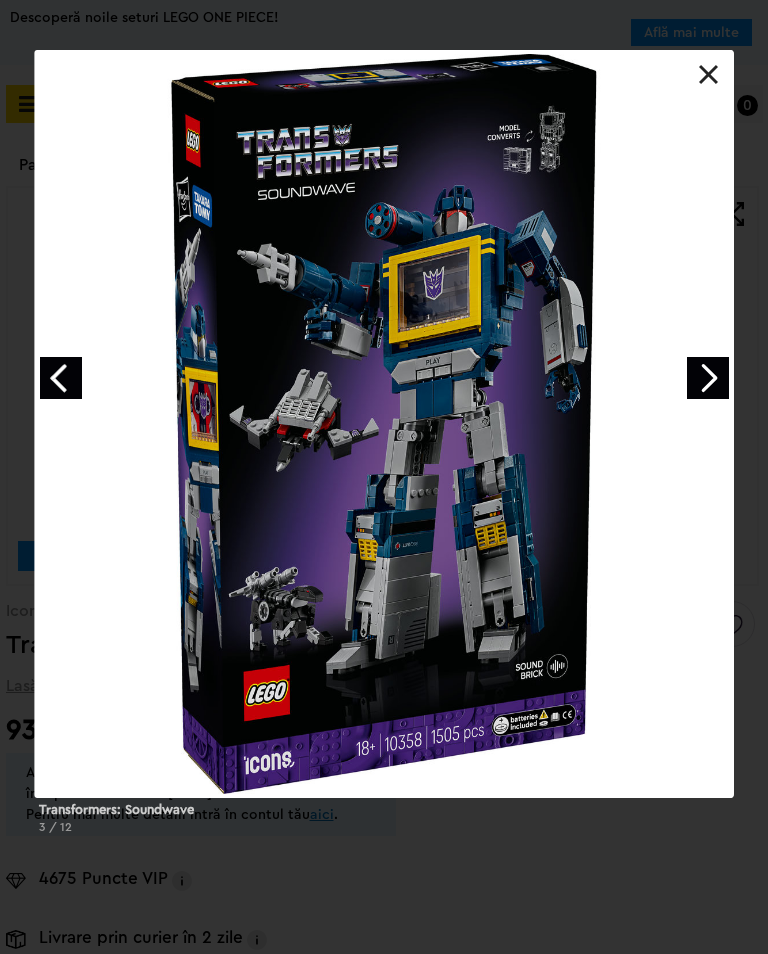 click at bounding box center [708, 378] 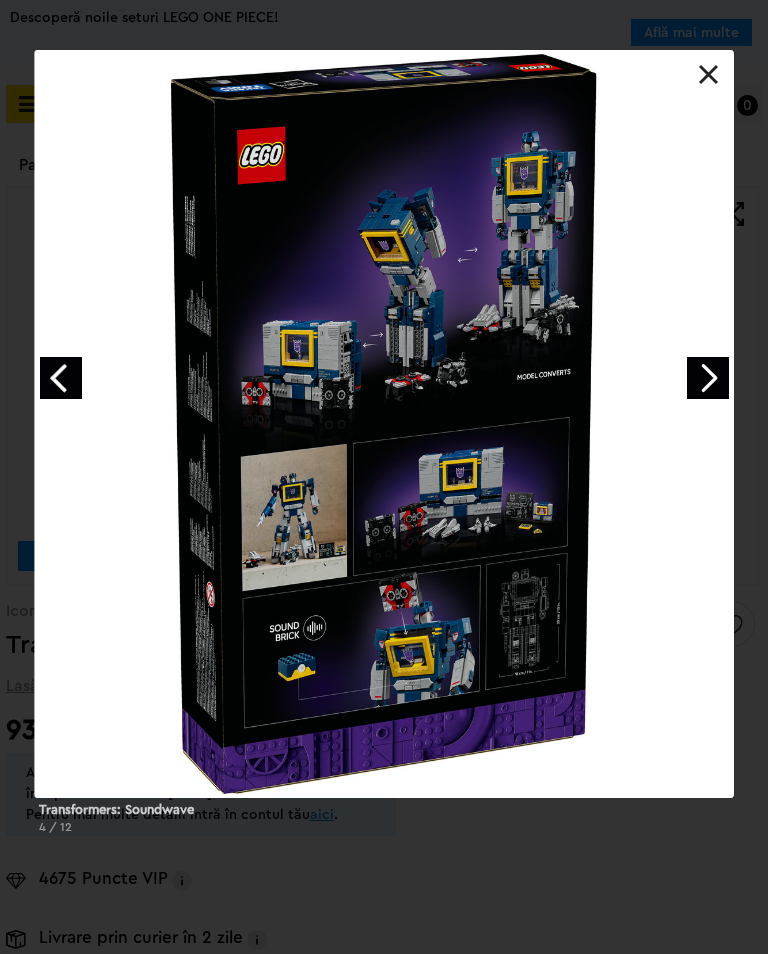 click at bounding box center [708, 378] 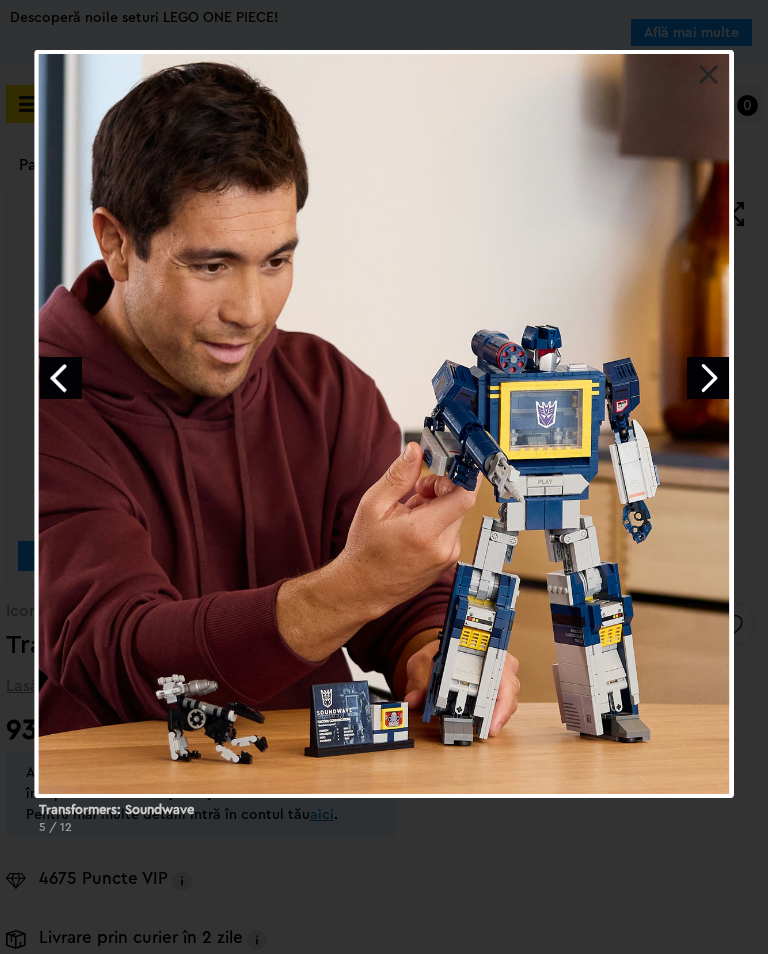 click at bounding box center [708, 378] 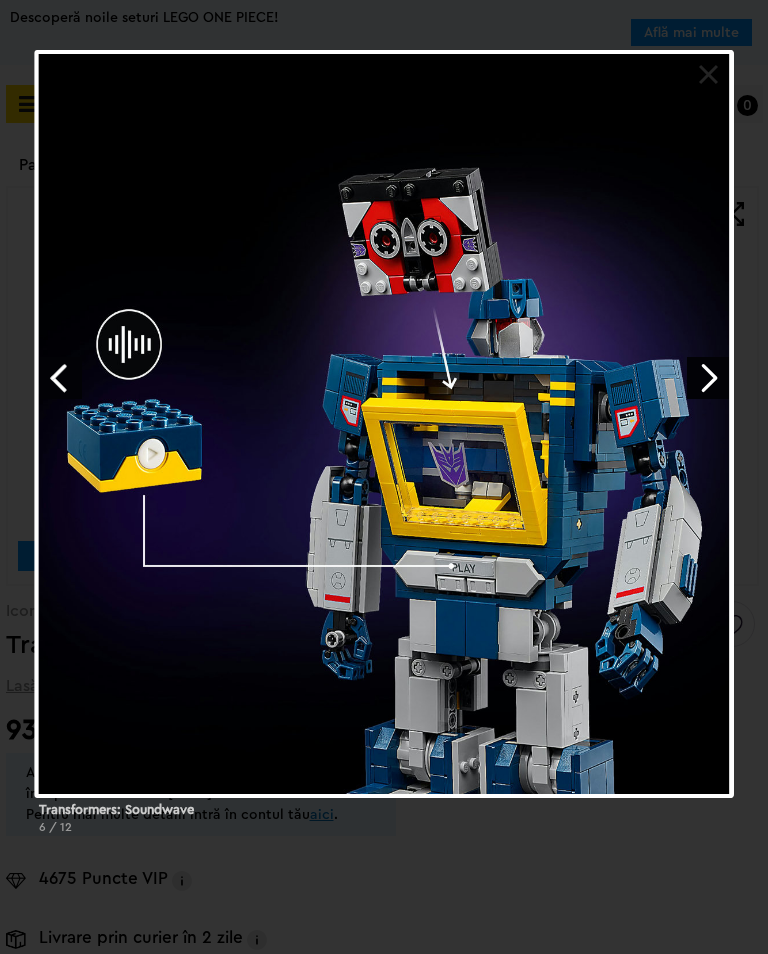 click at bounding box center (708, 378) 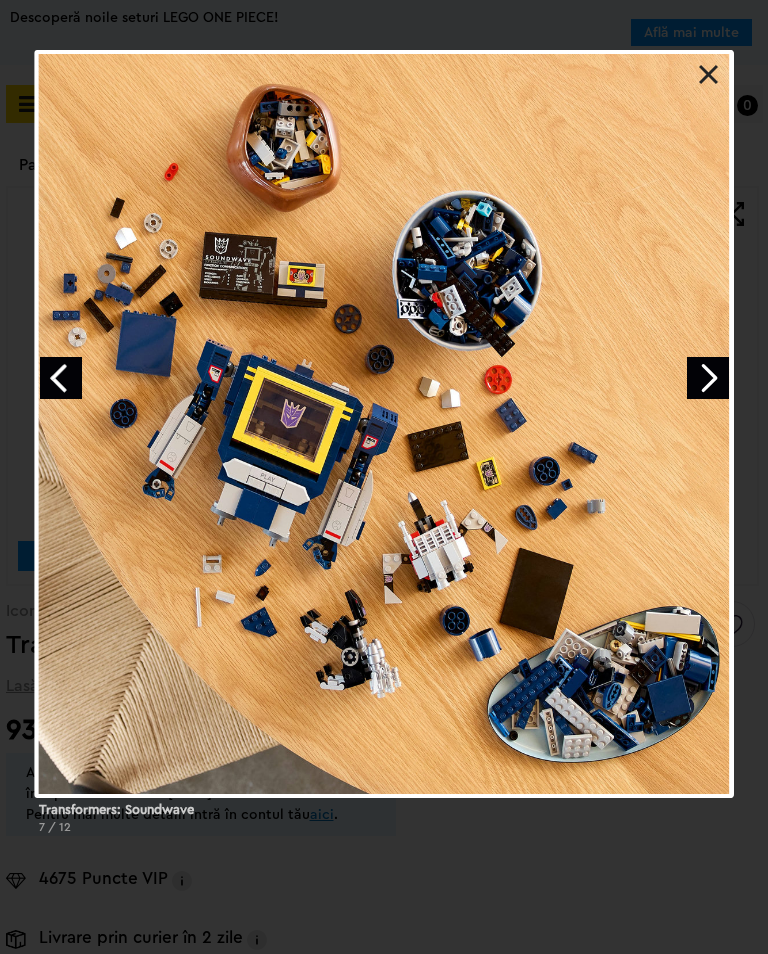 click at bounding box center (708, 378) 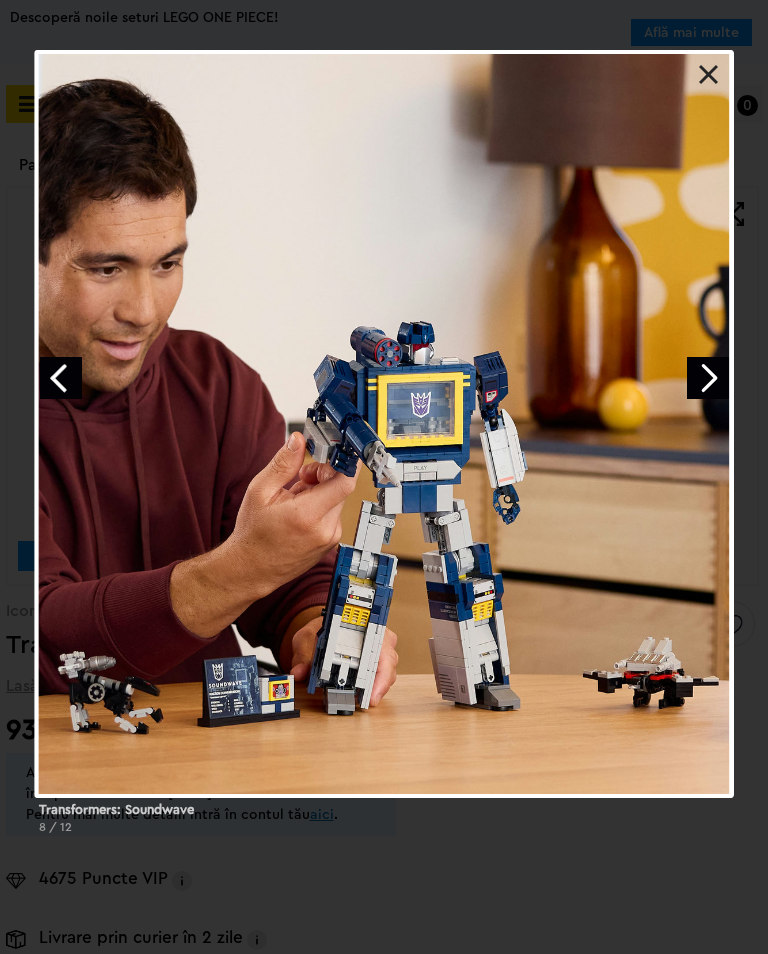 click at bounding box center (708, 378) 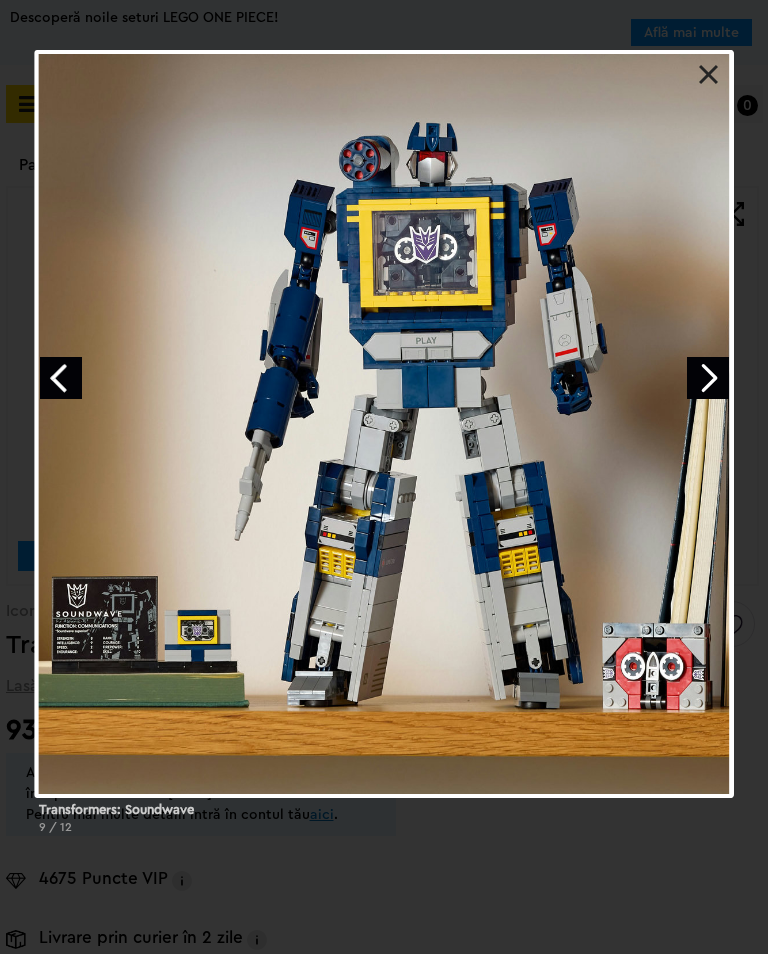 click at bounding box center (708, 378) 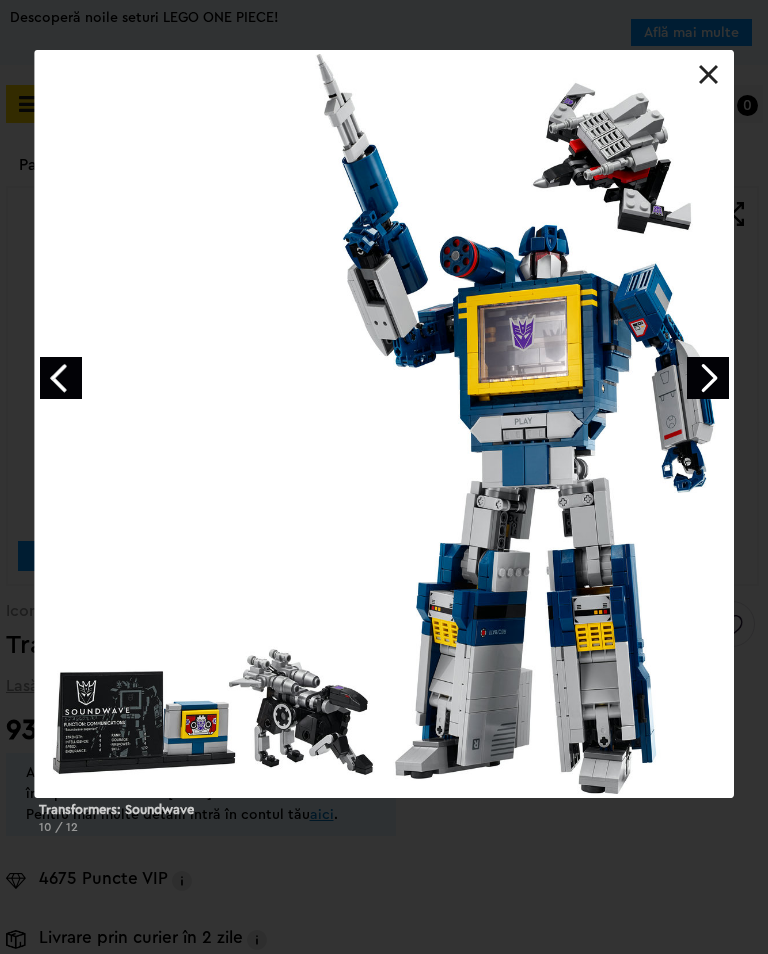click at bounding box center [708, 378] 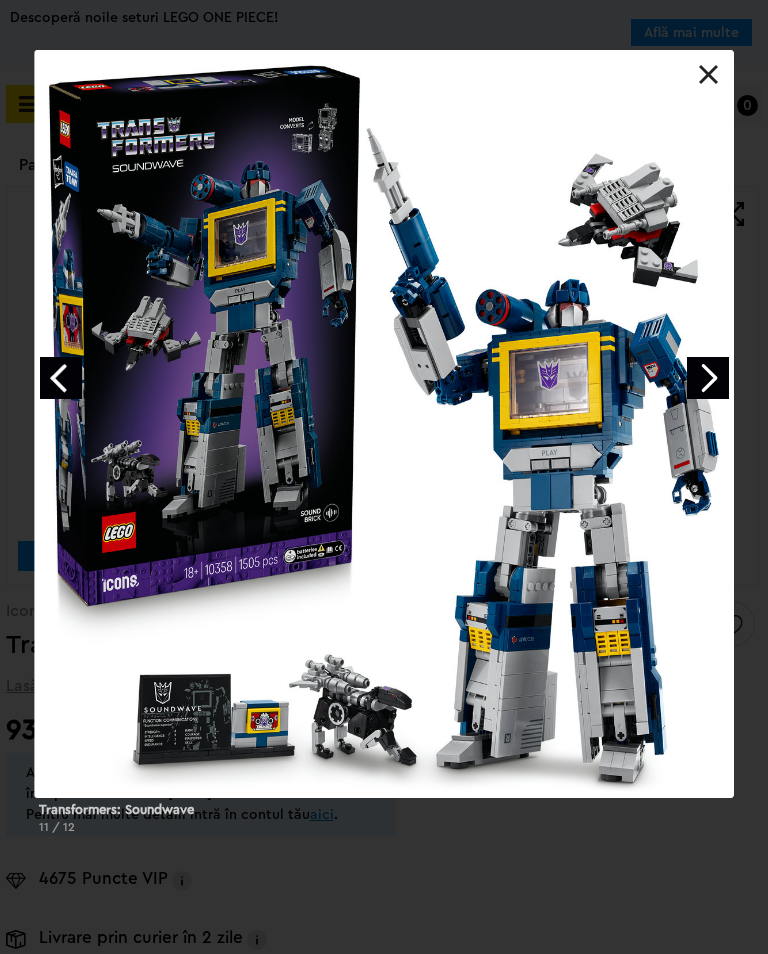 click at bounding box center (708, 378) 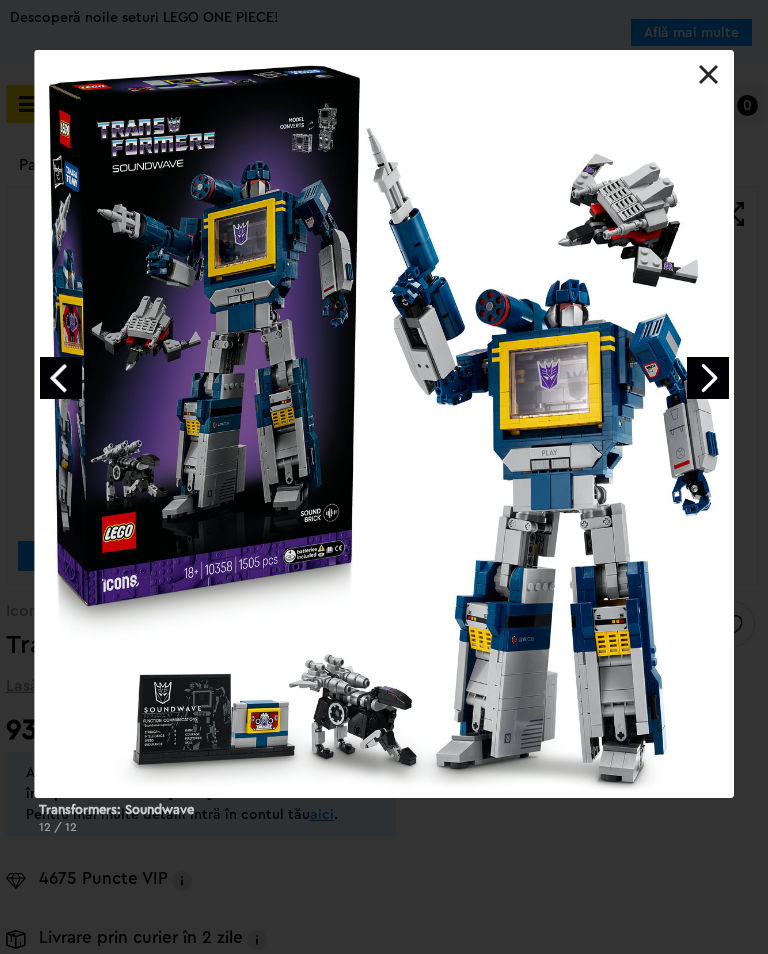 click at bounding box center (708, 378) 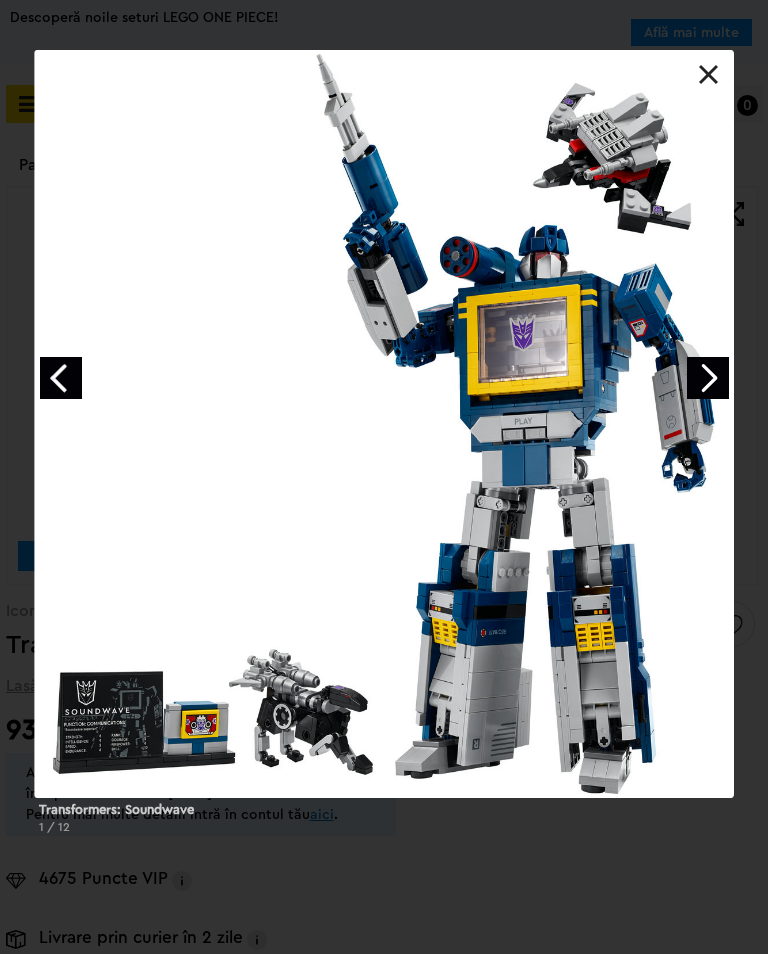 click at bounding box center [708, 378] 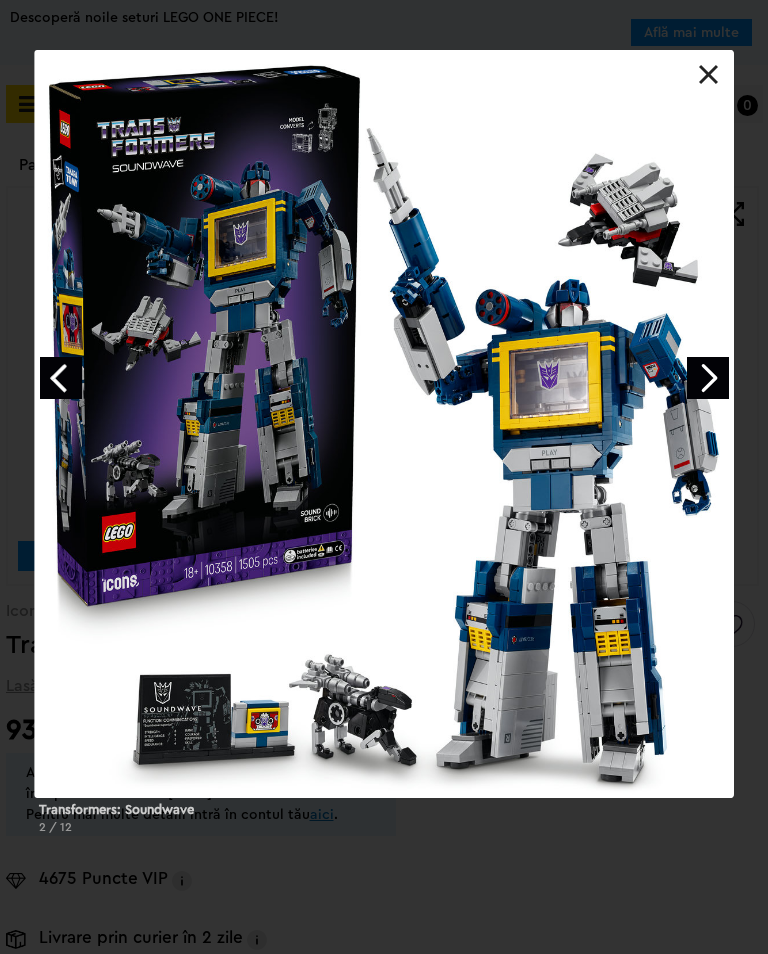 click at bounding box center (708, 378) 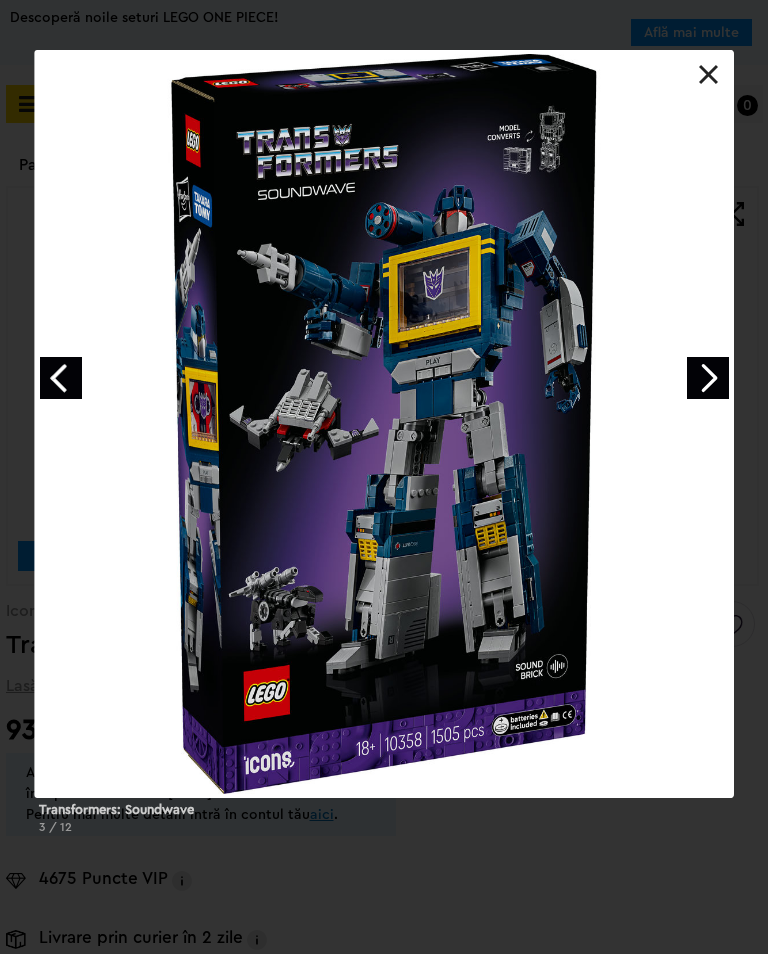 click at bounding box center (708, 378) 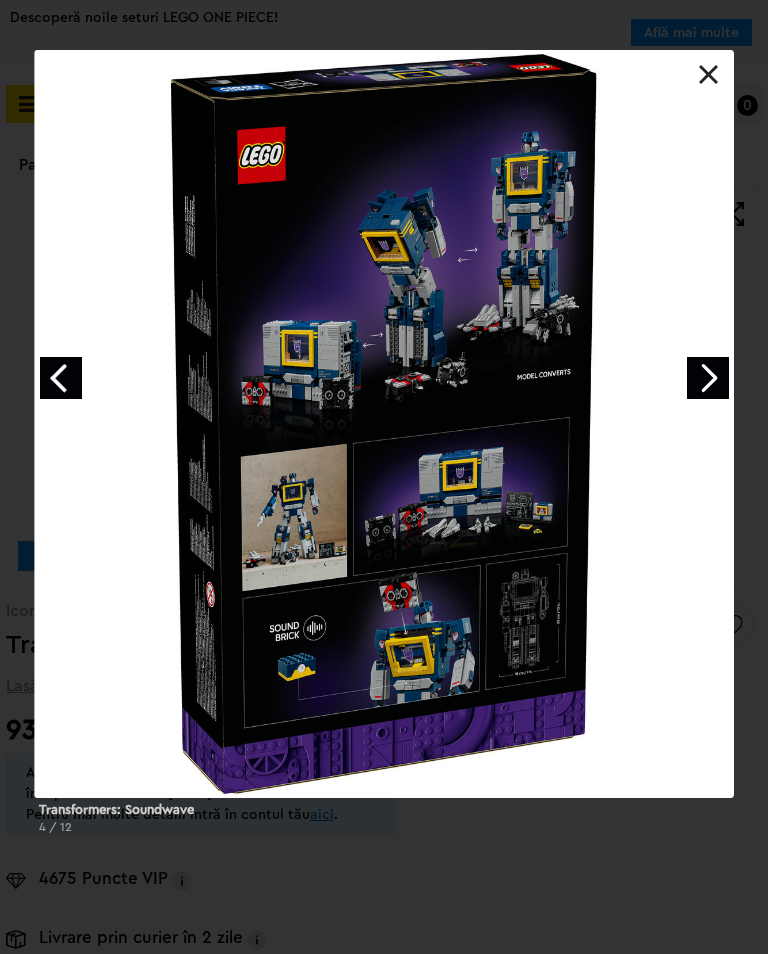 click at bounding box center [708, 378] 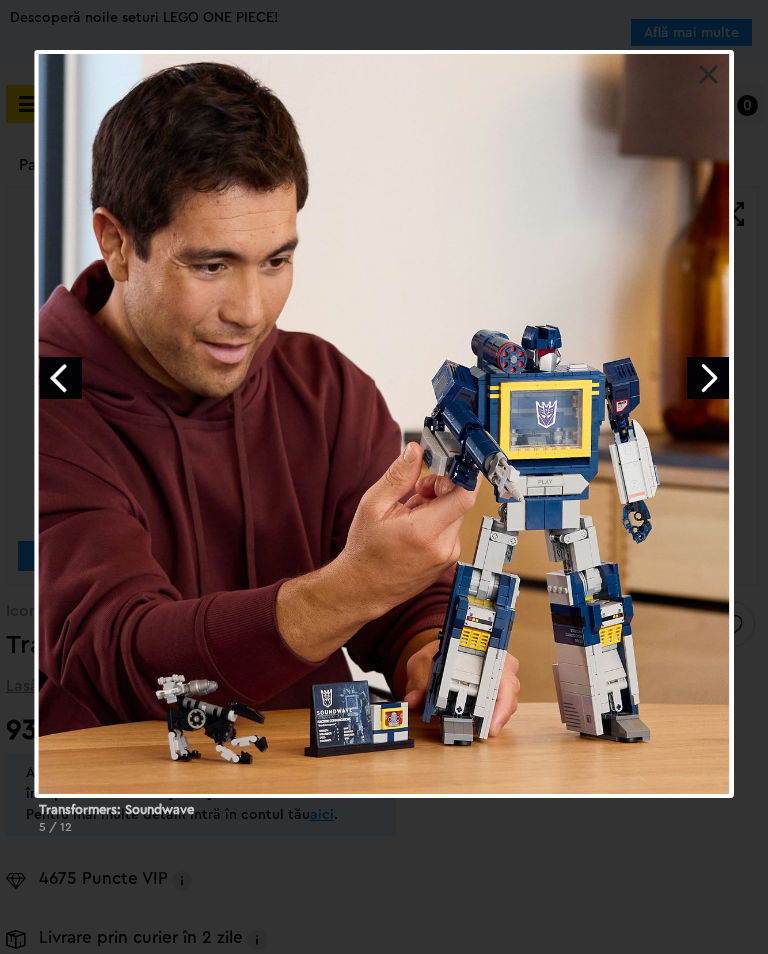 click at bounding box center [709, 75] 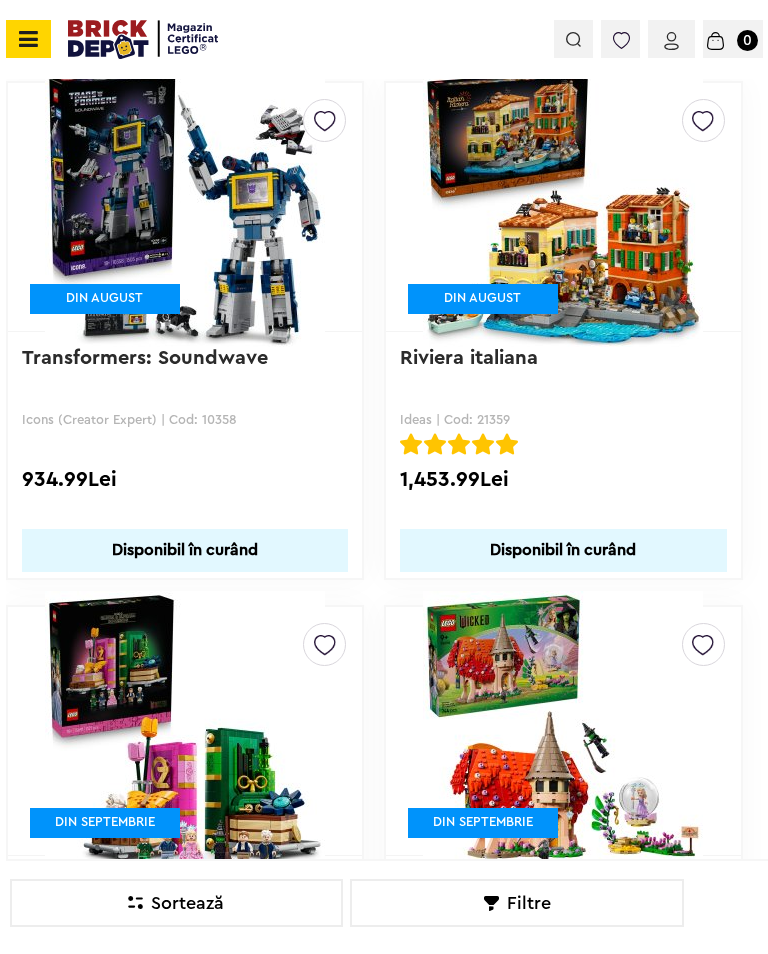 scroll, scrollTop: 18267, scrollLeft: 0, axis: vertical 